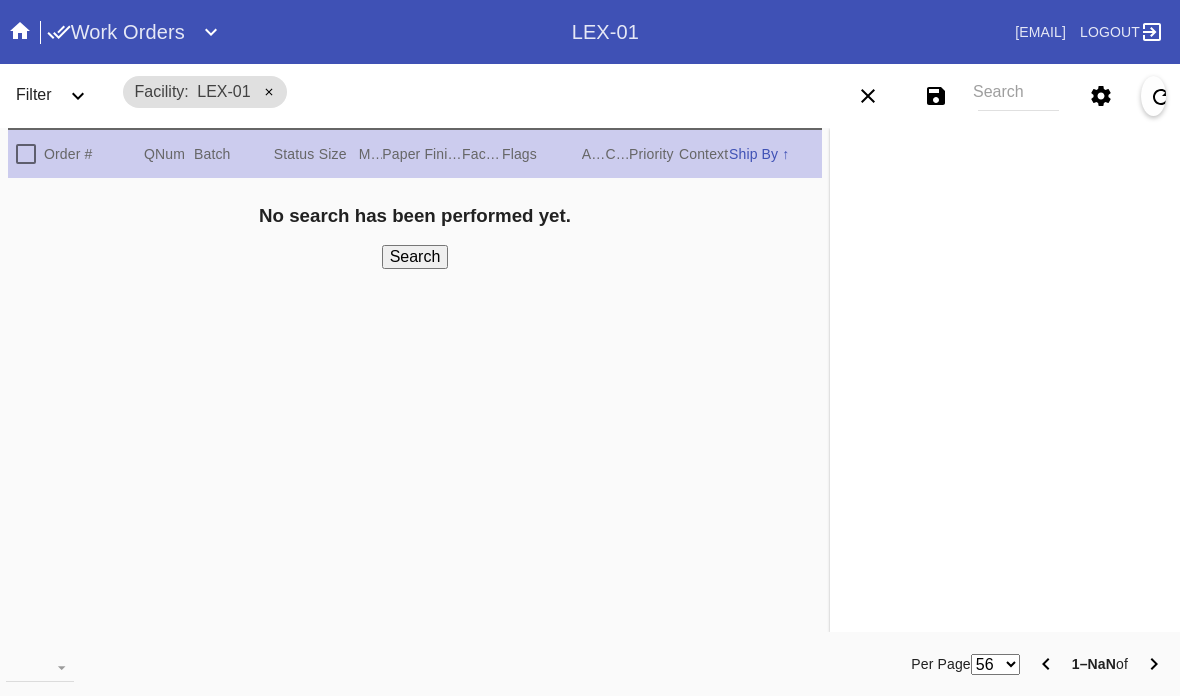 scroll, scrollTop: 0, scrollLeft: 0, axis: both 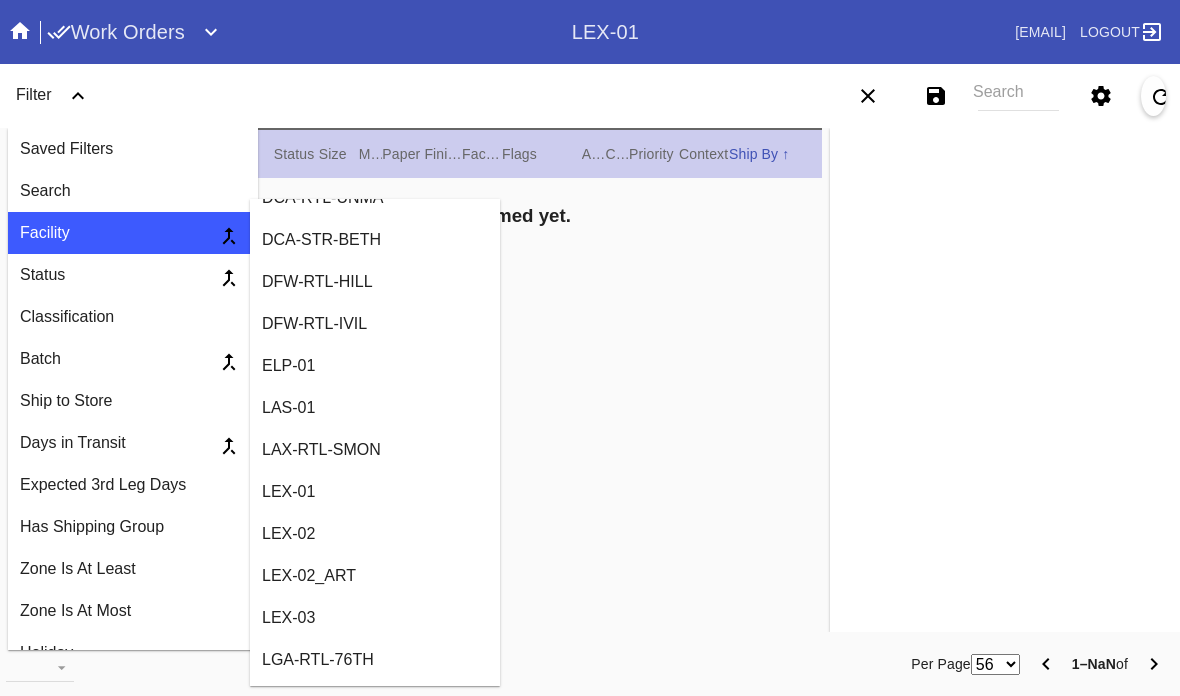 click on "ELP-01" at bounding box center (375, 366) 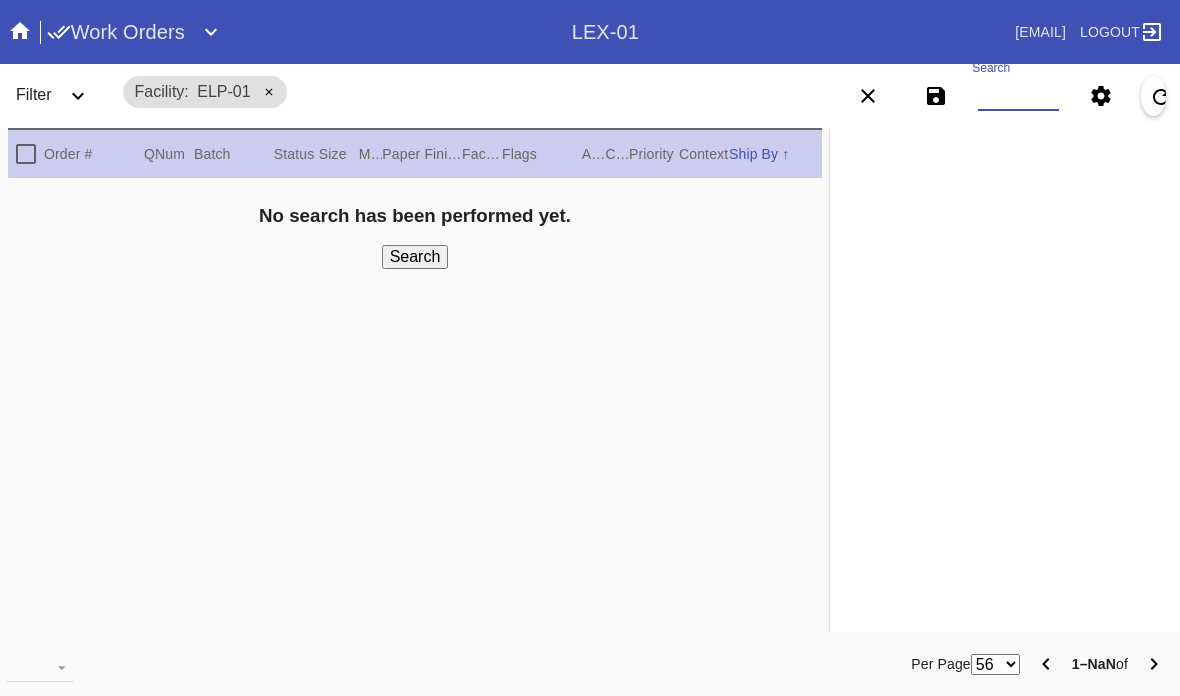 click on "Search" at bounding box center [1018, 96] 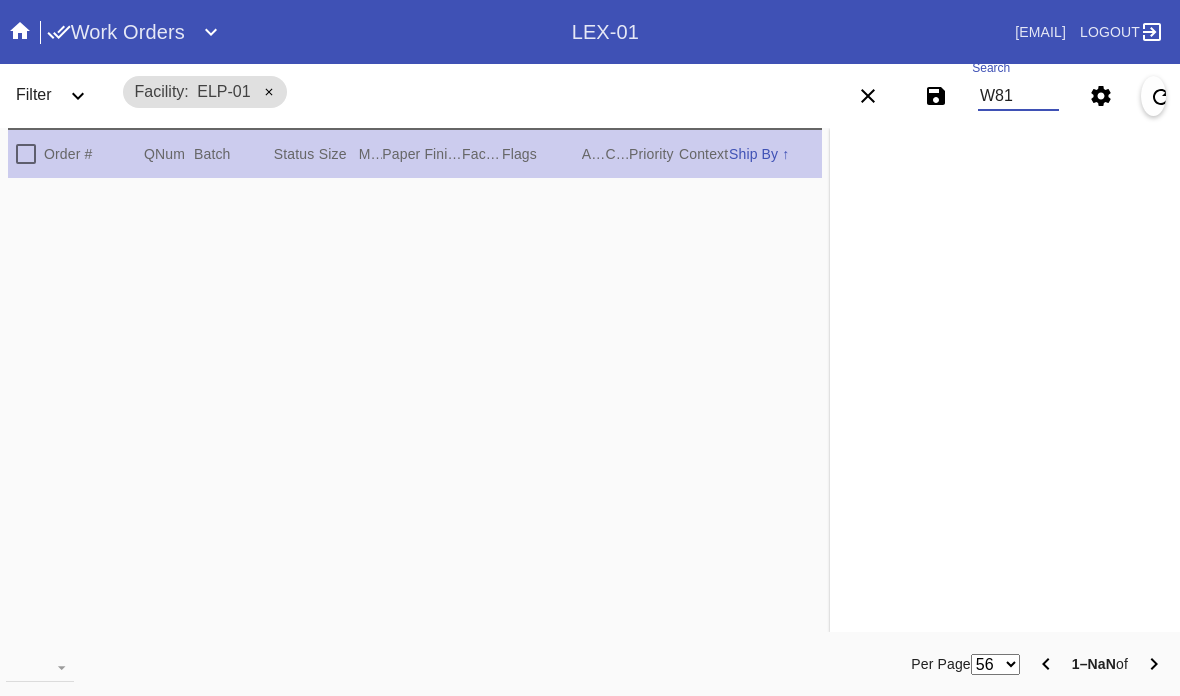 type on "W812" 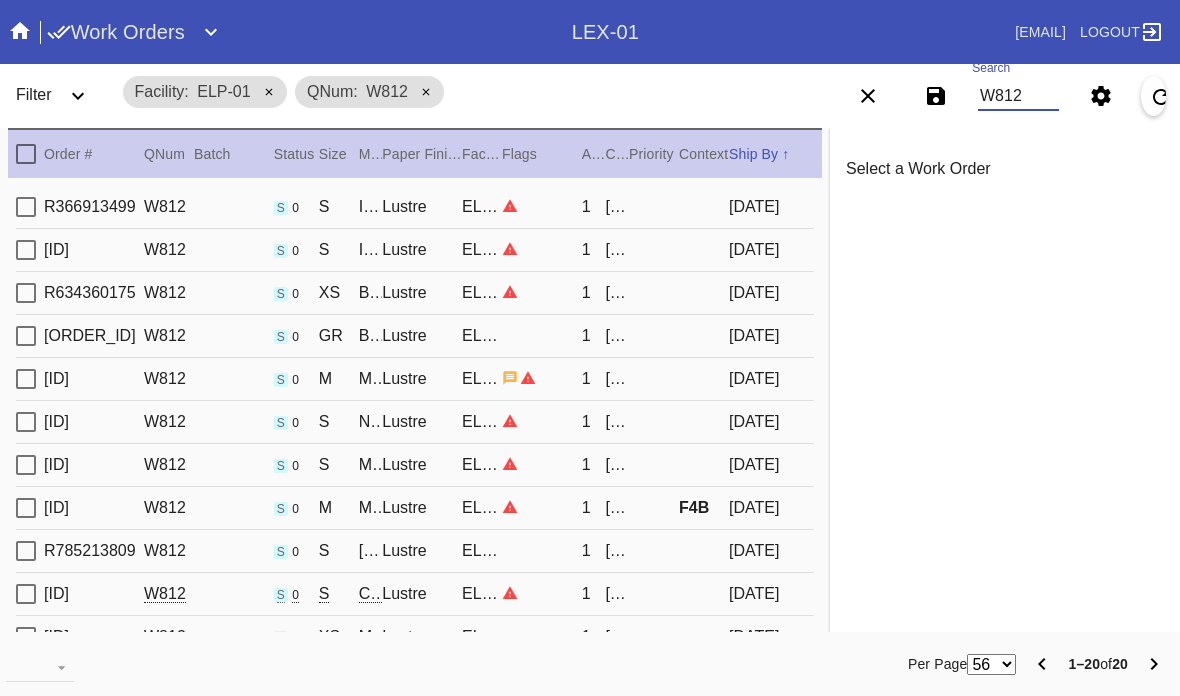 type on "2.5" 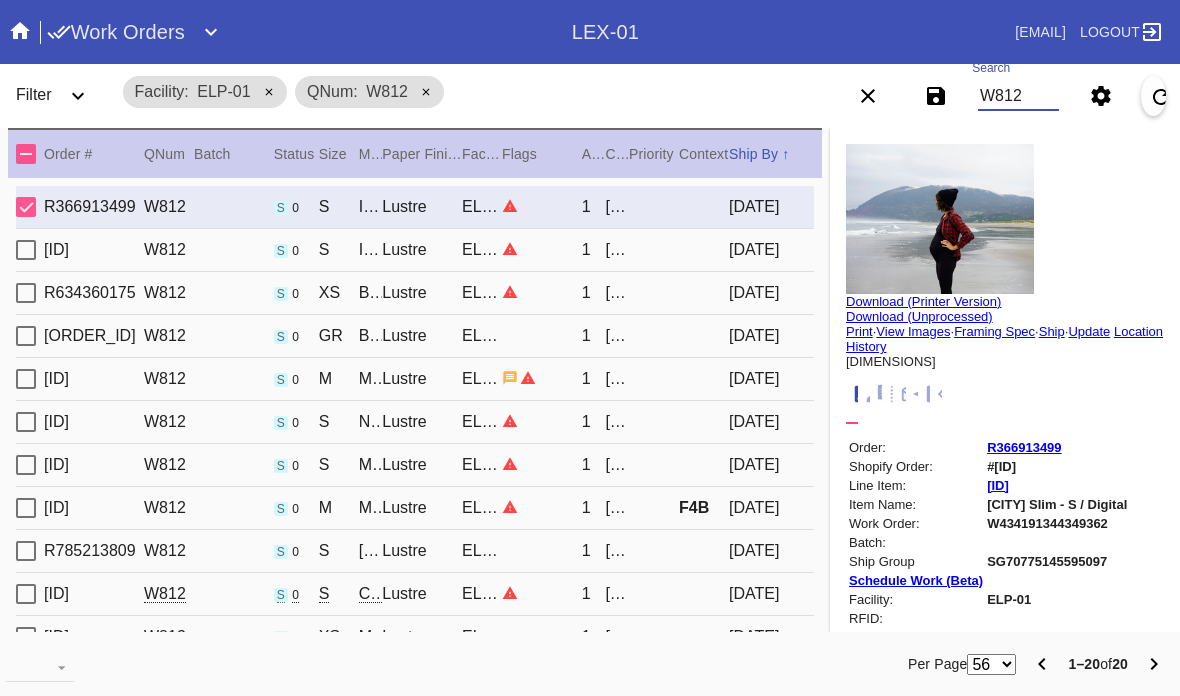 type on "W812" 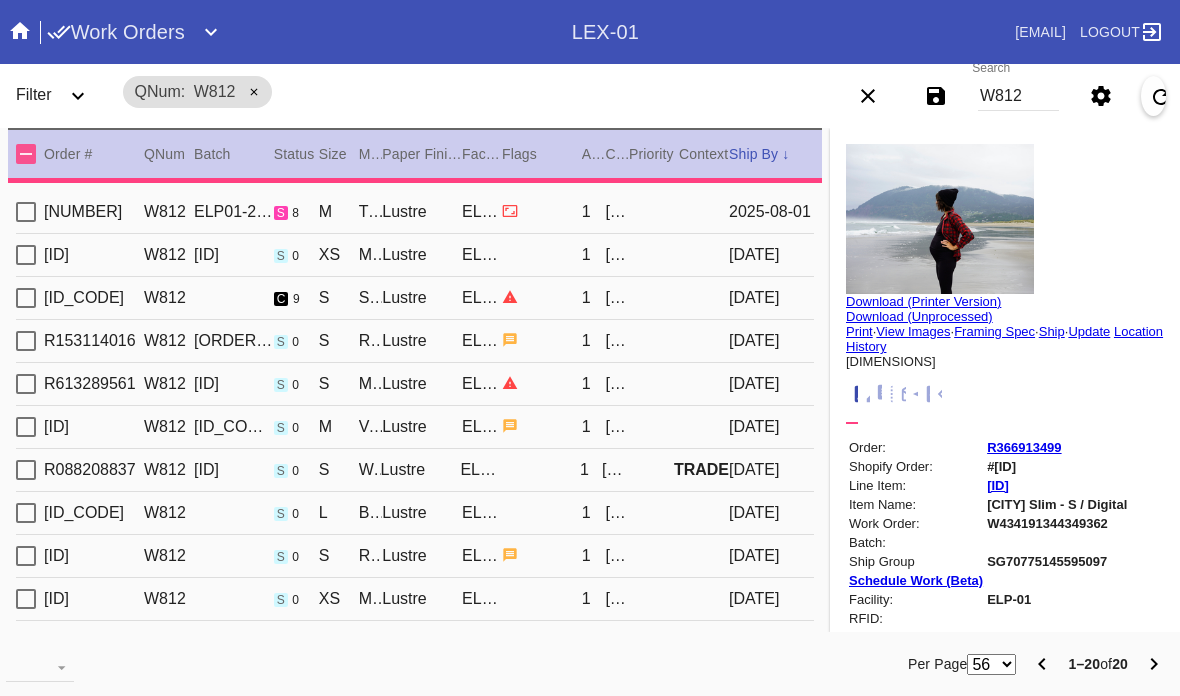 type 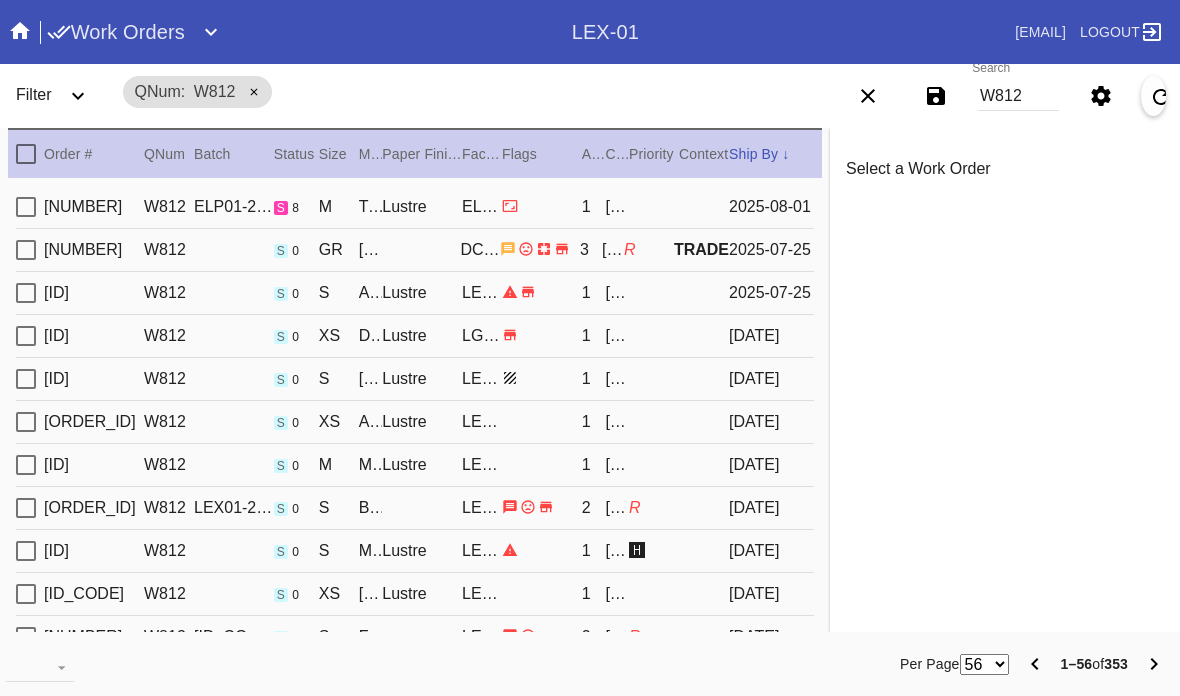 type on "0.0" 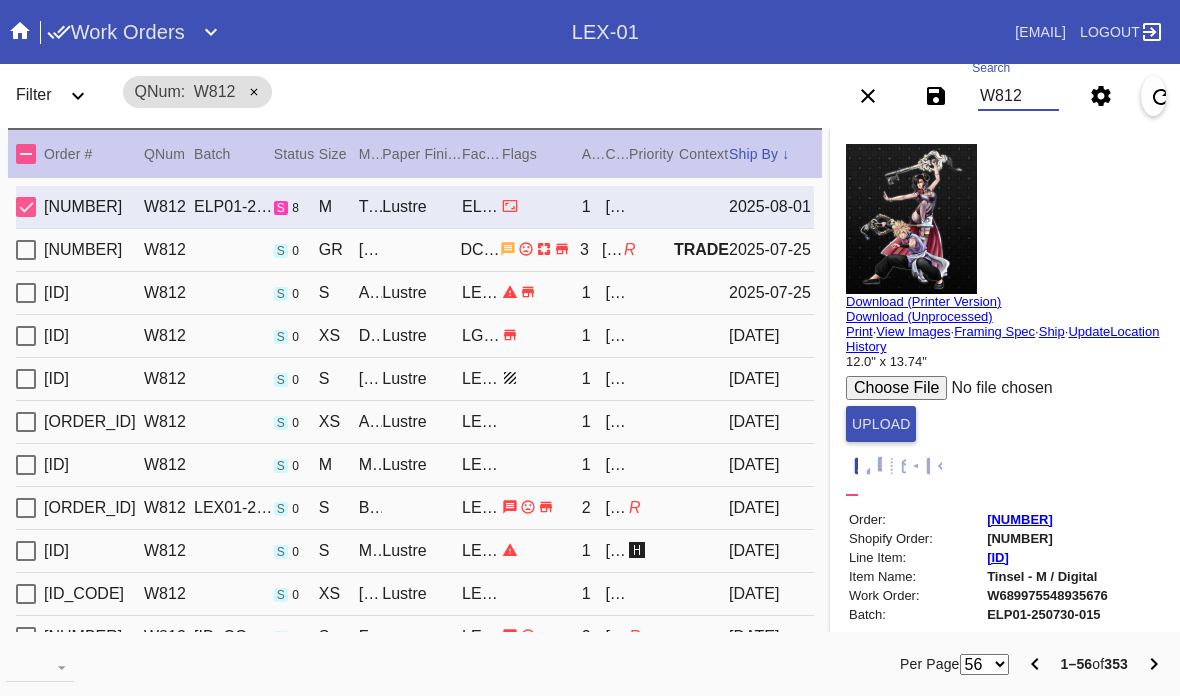 click on "W812" at bounding box center (1018, 96) 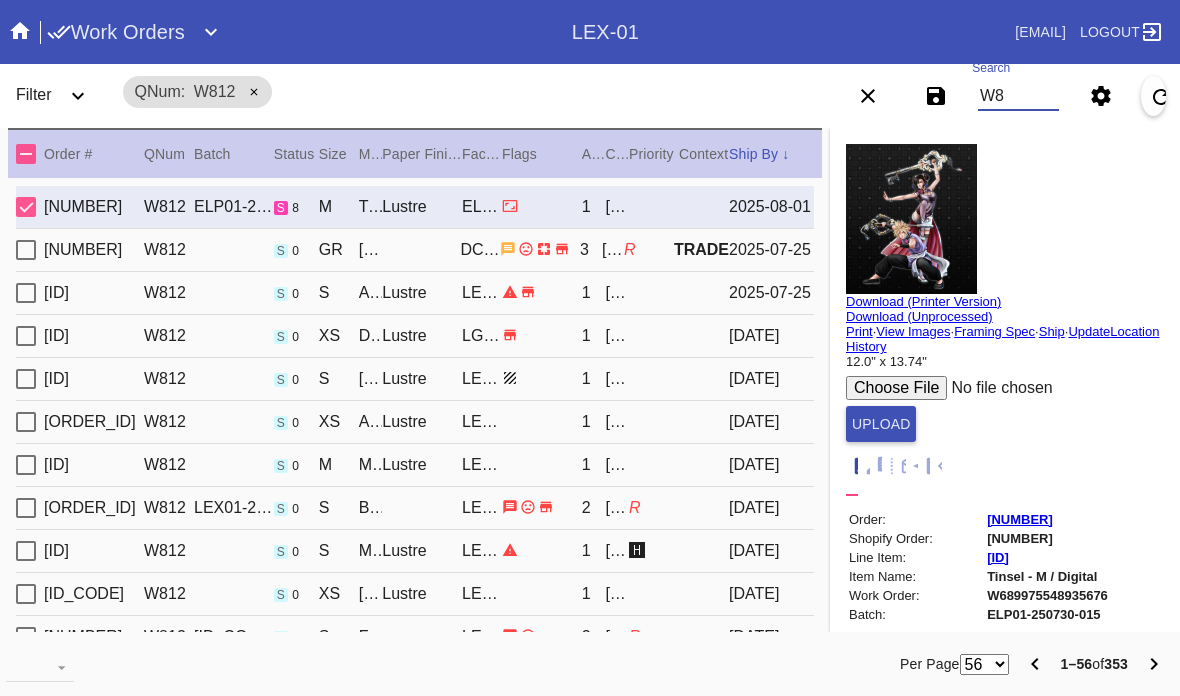 type on "W" 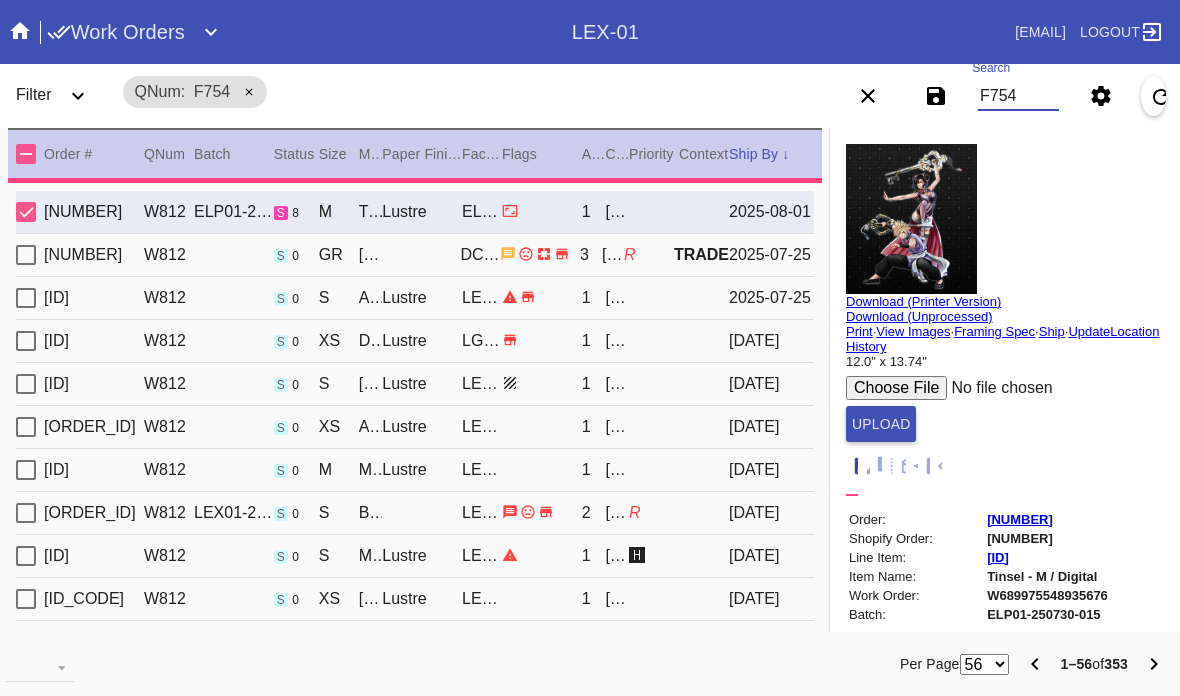 type on "F754" 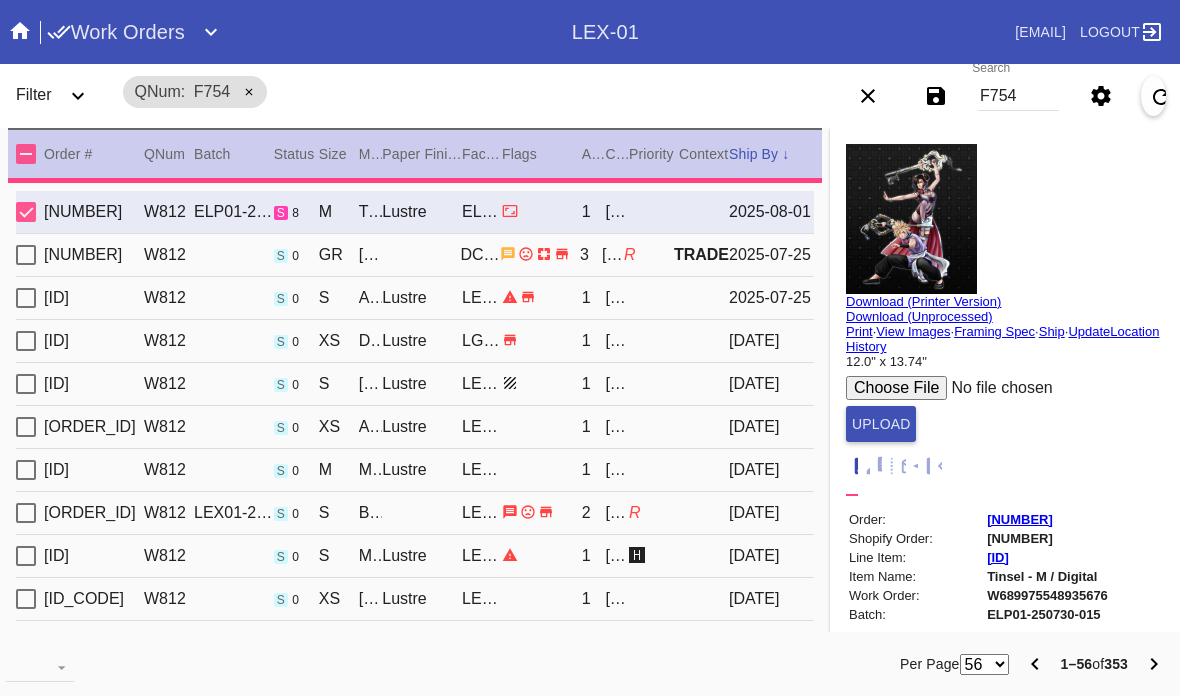type 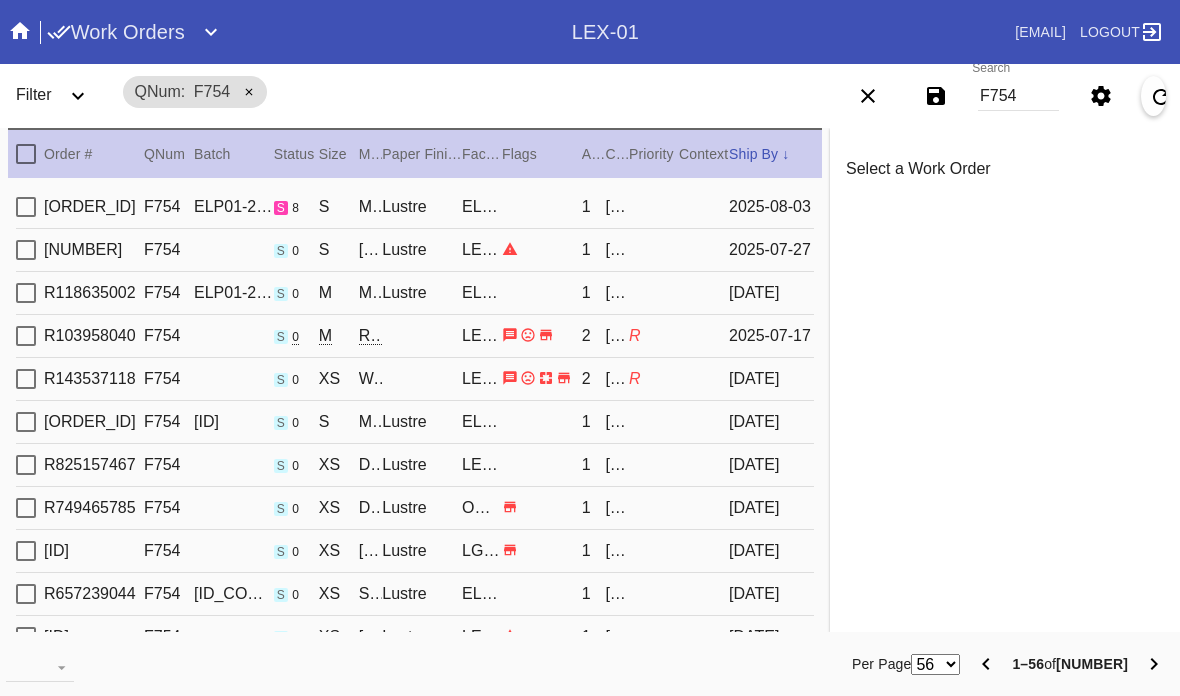 type on "[NUMBER]" 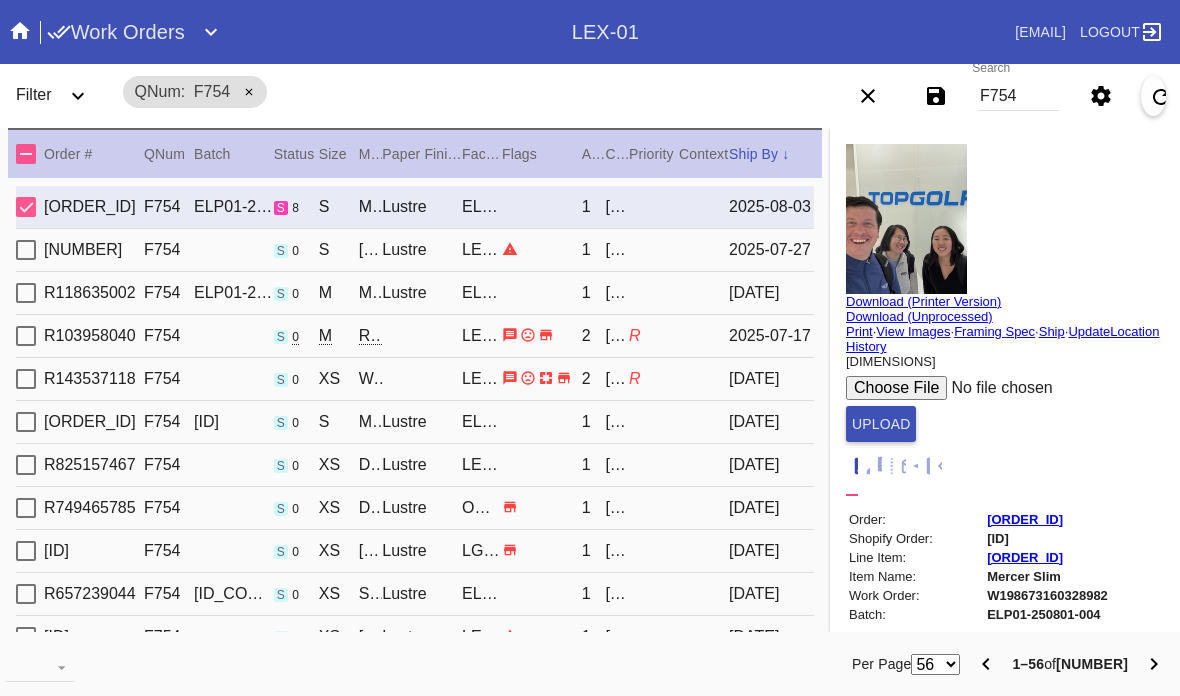 click on "Update" at bounding box center (1089, 331) 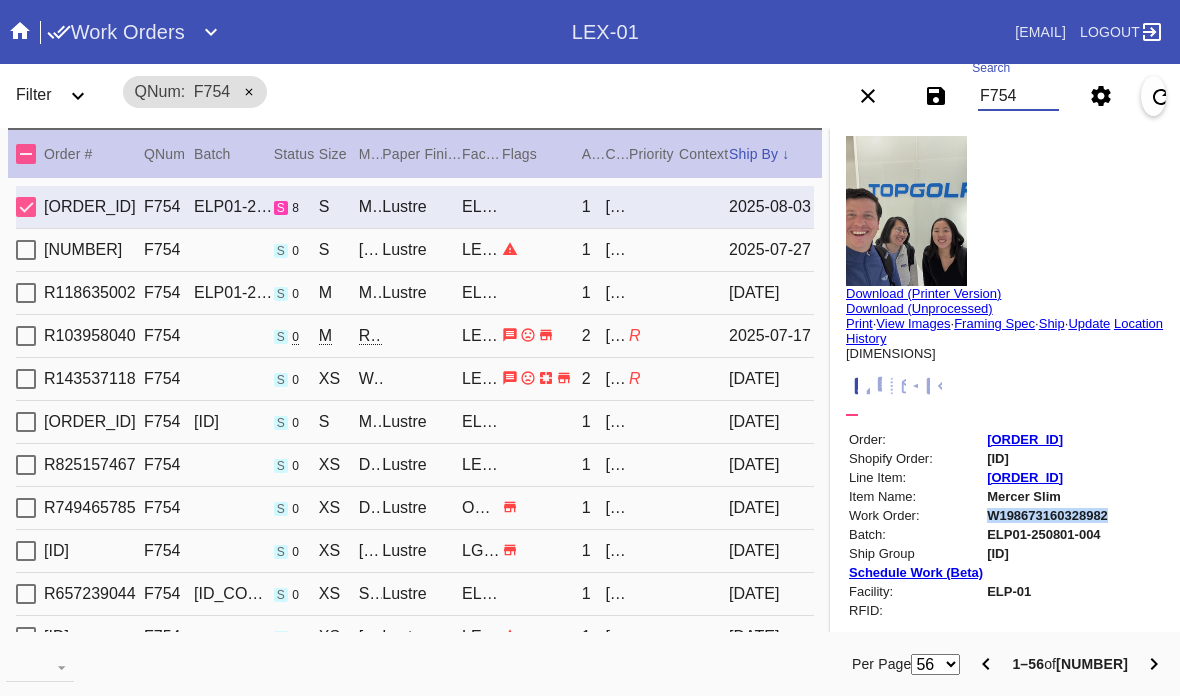 click on "F754" at bounding box center [1018, 96] 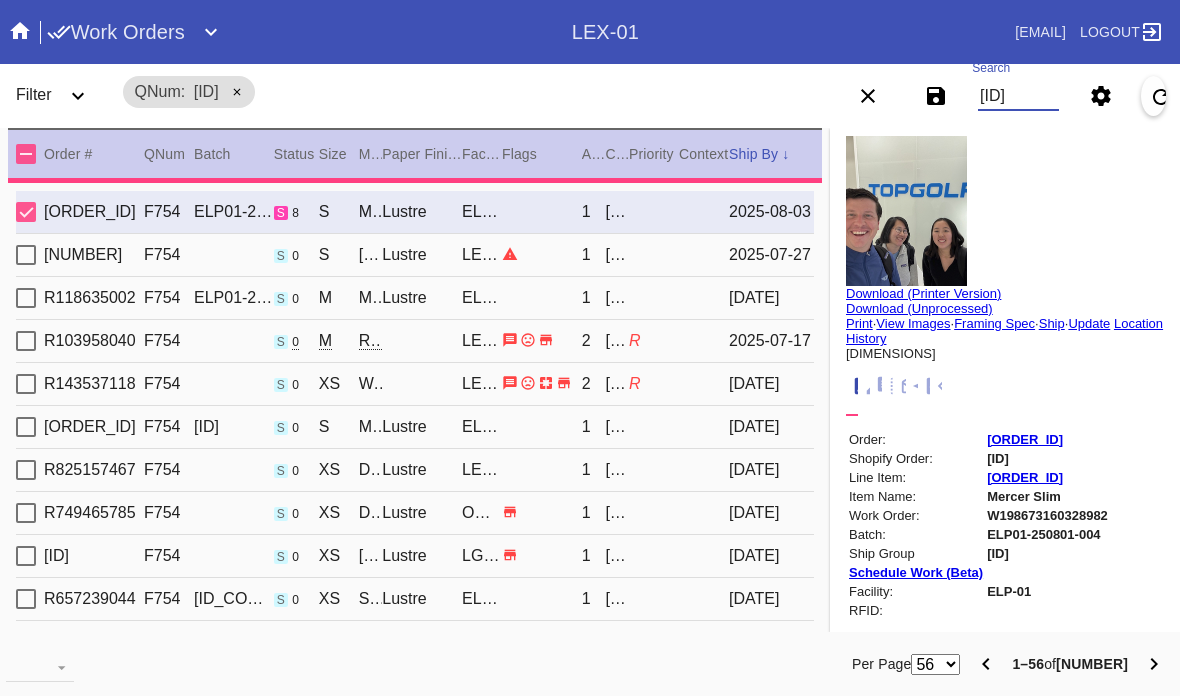 type on "[ID]" 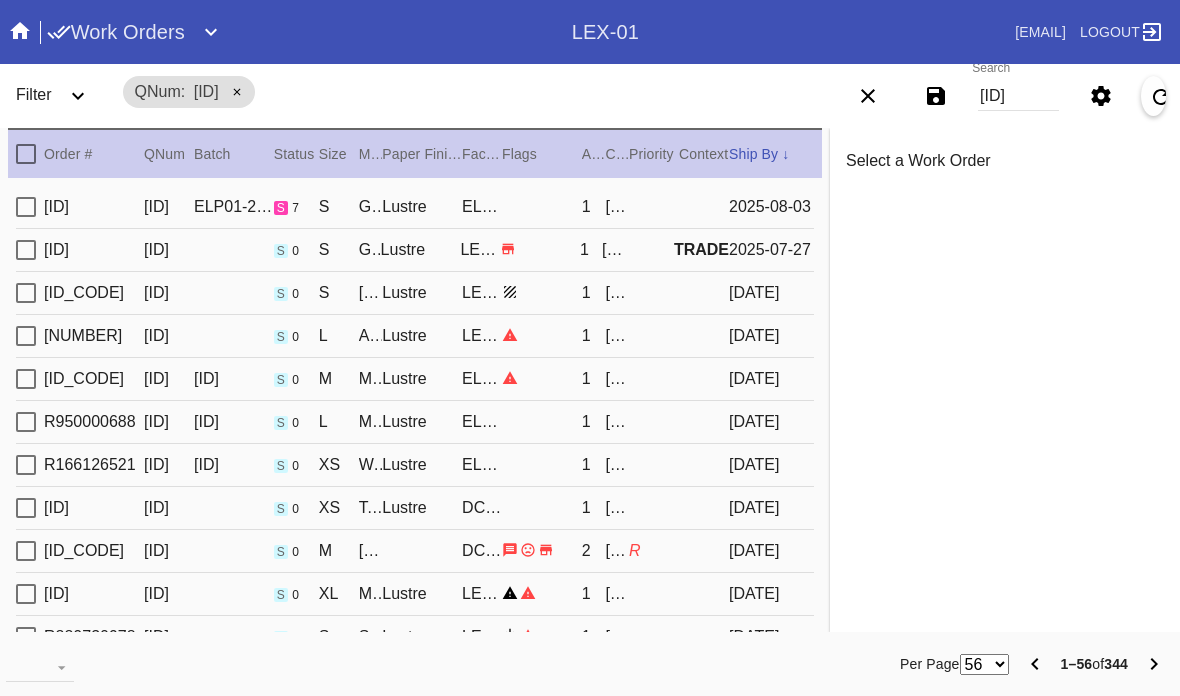 type on "7.0" 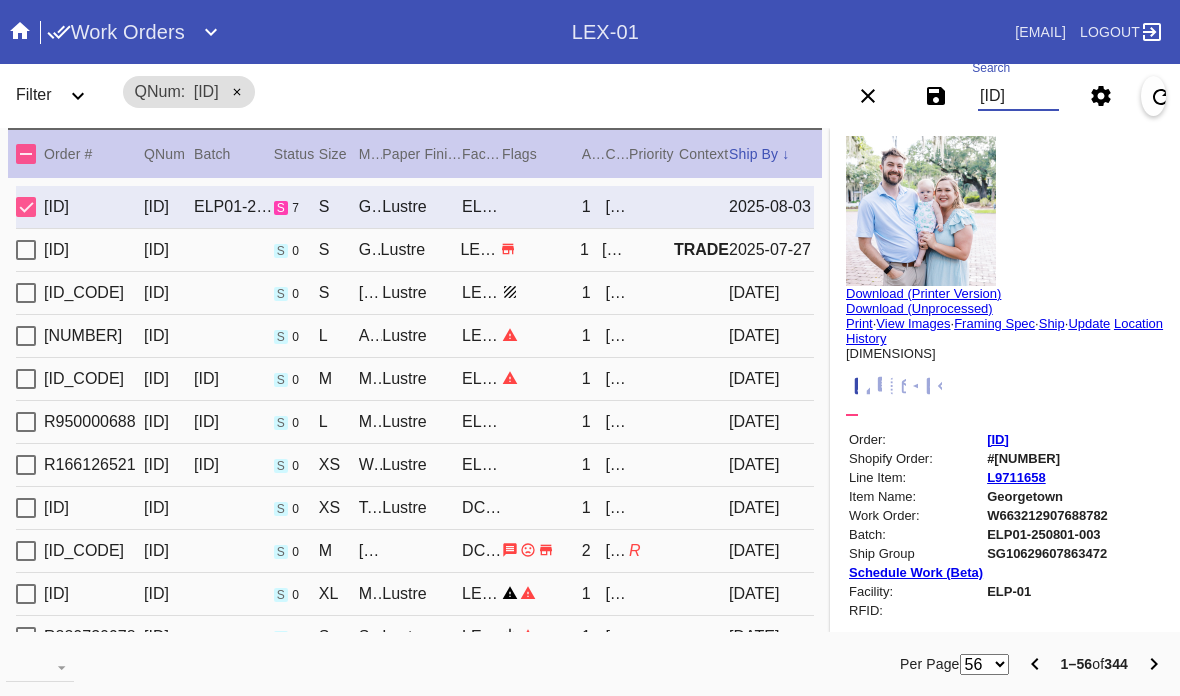 click on "[ID]" at bounding box center [1018, 96] 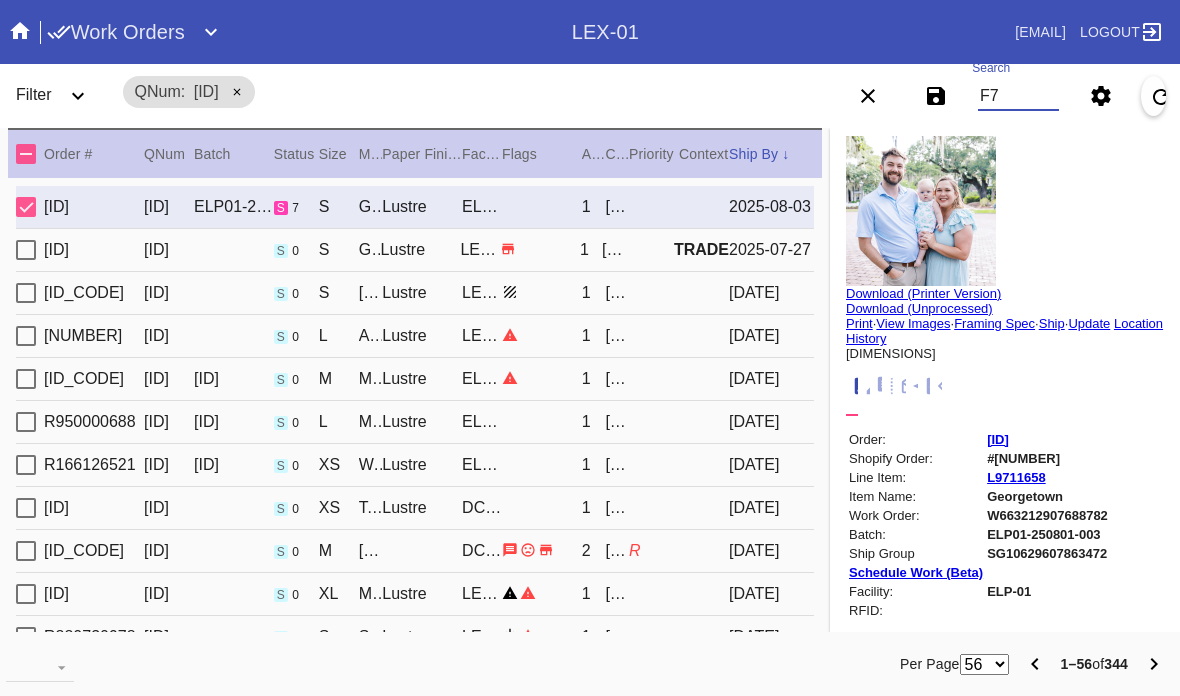 type on "F" 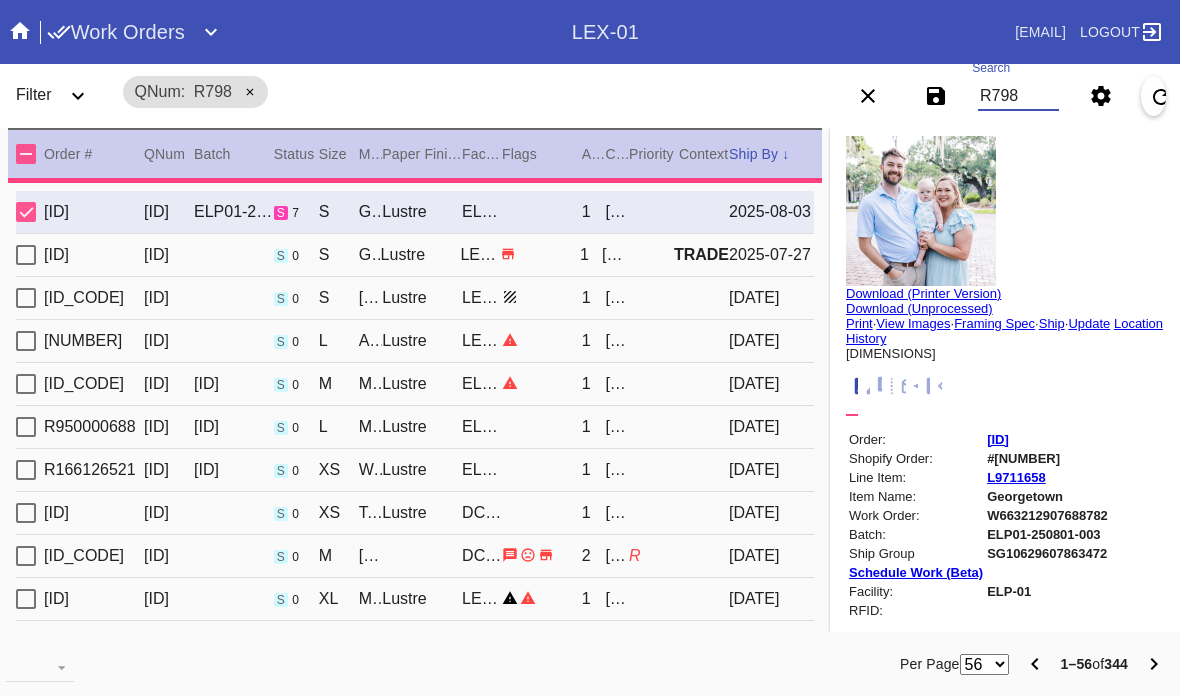 type on "R798" 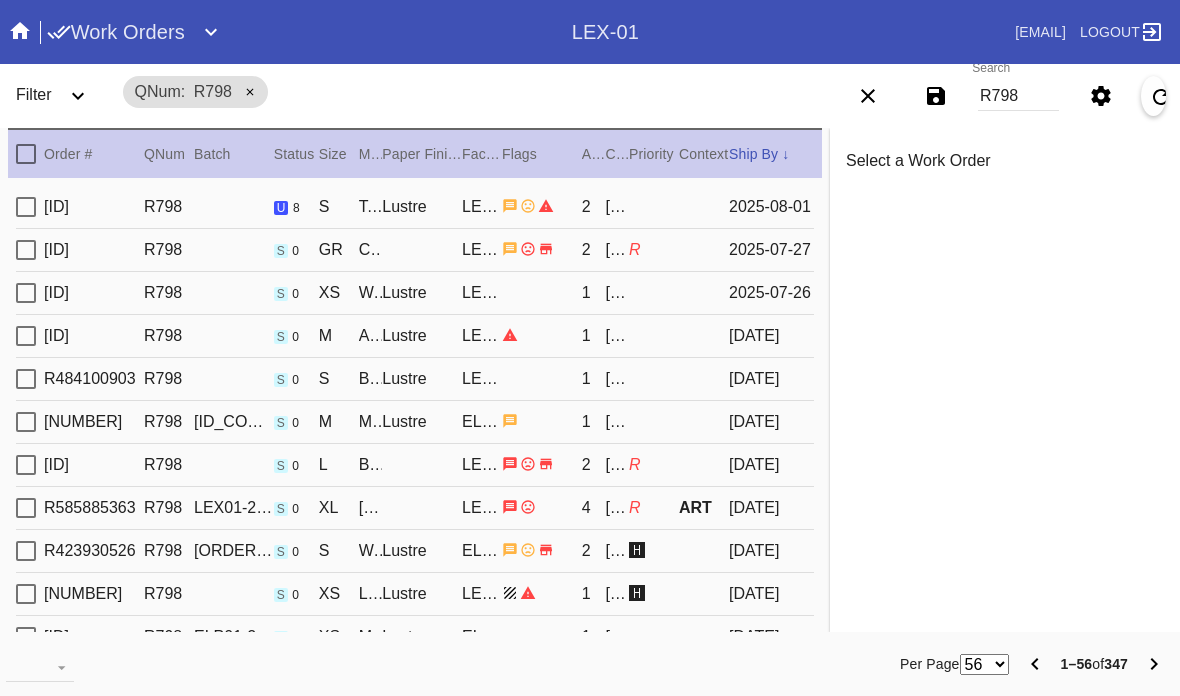 type on "***" 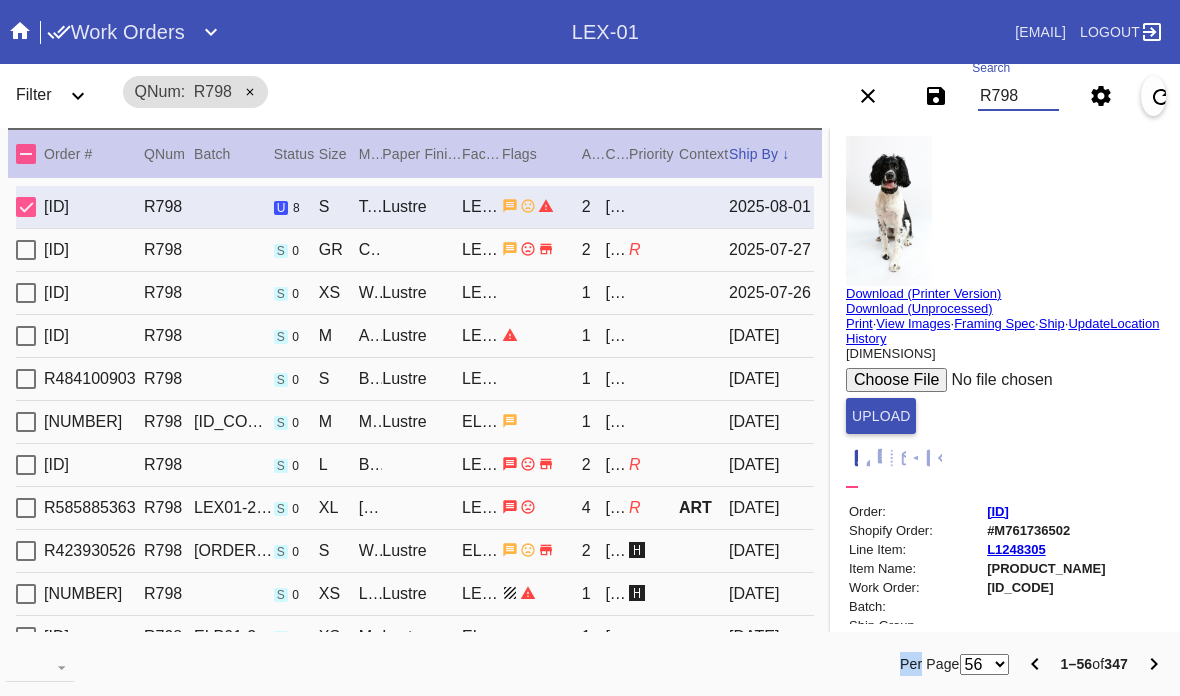click on "R798" at bounding box center [1018, 96] 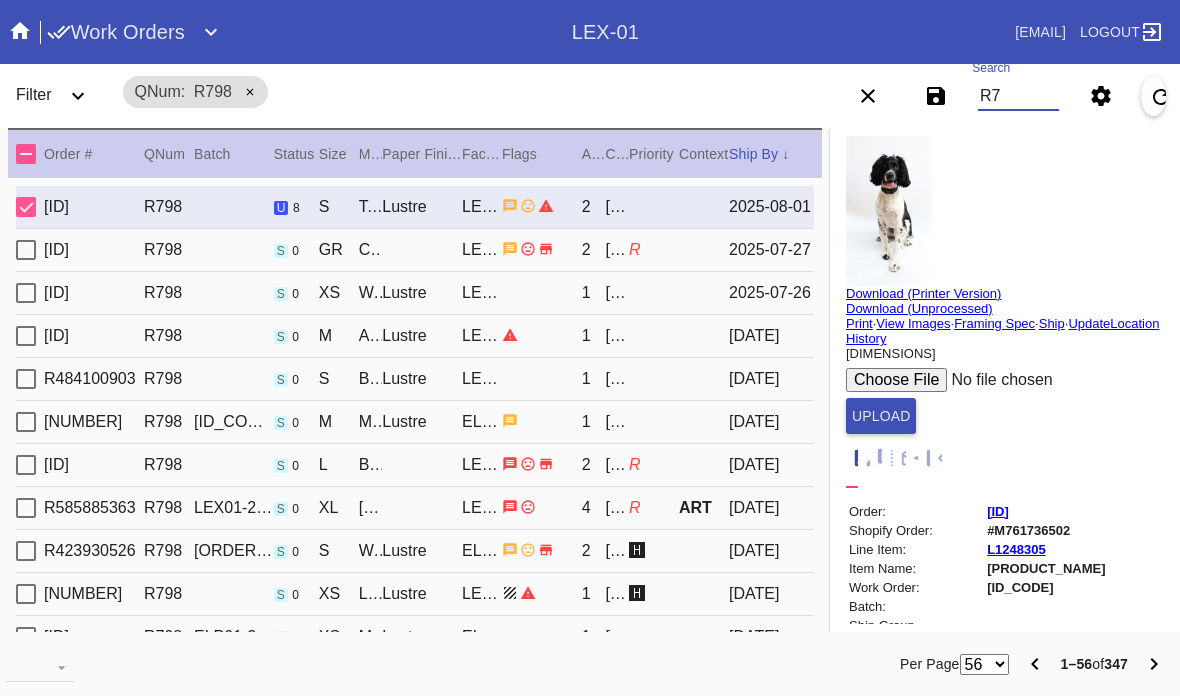 type on "R" 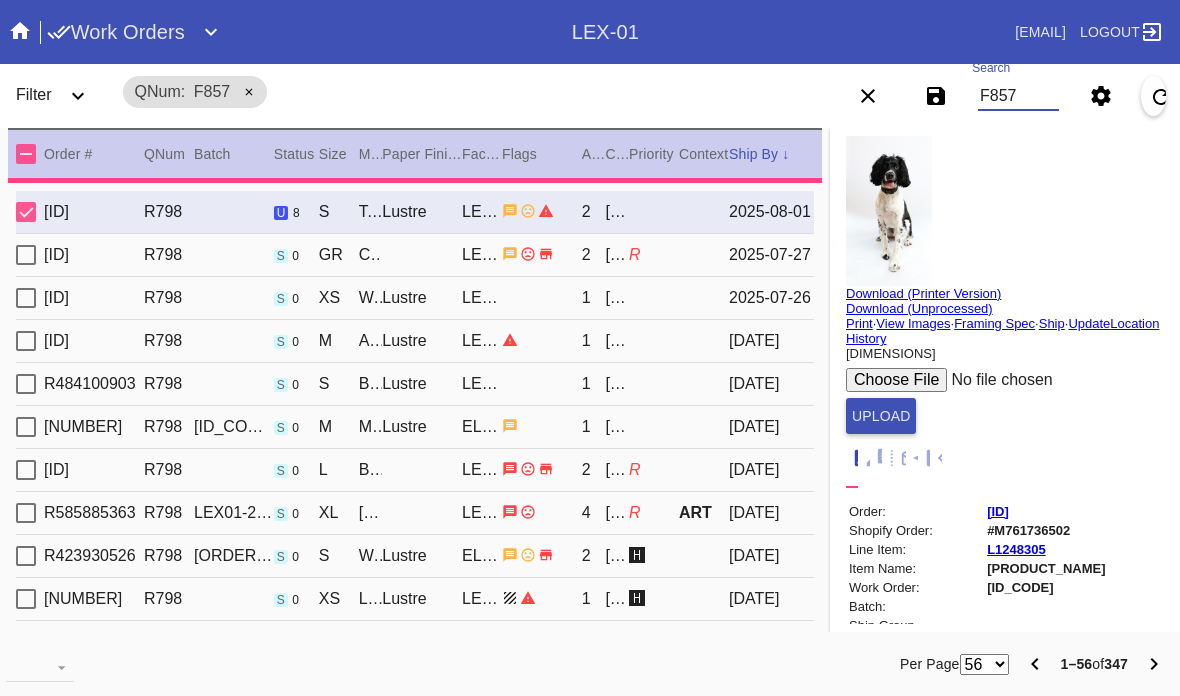 type on "F857" 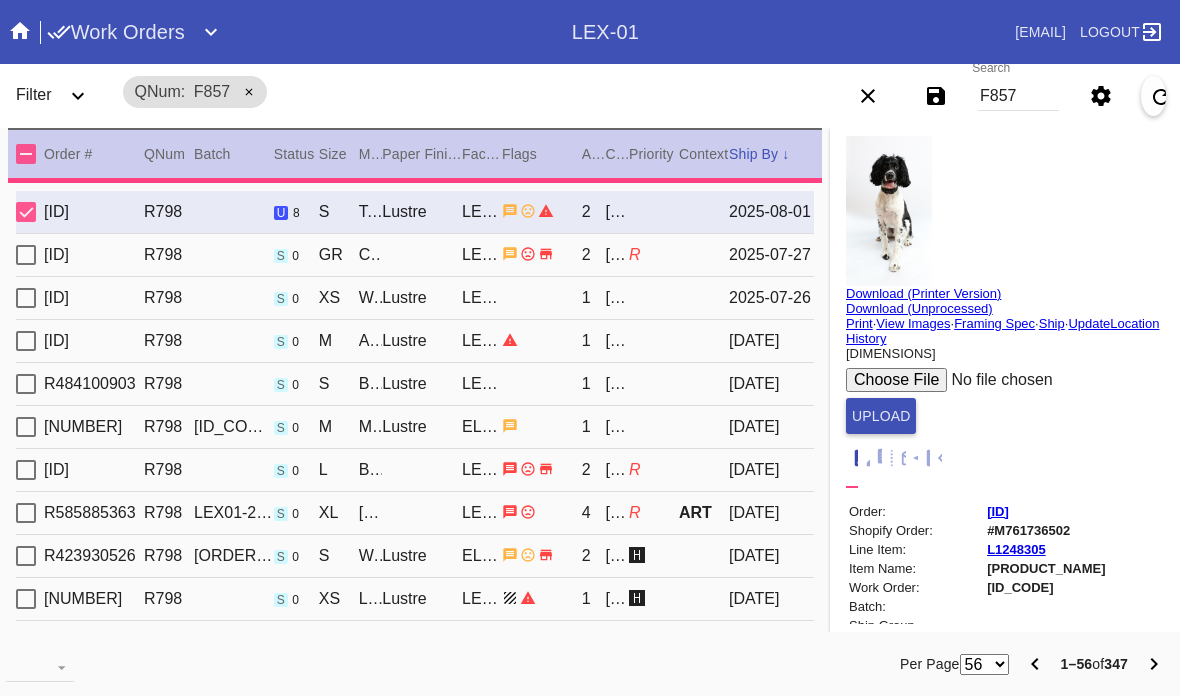 type 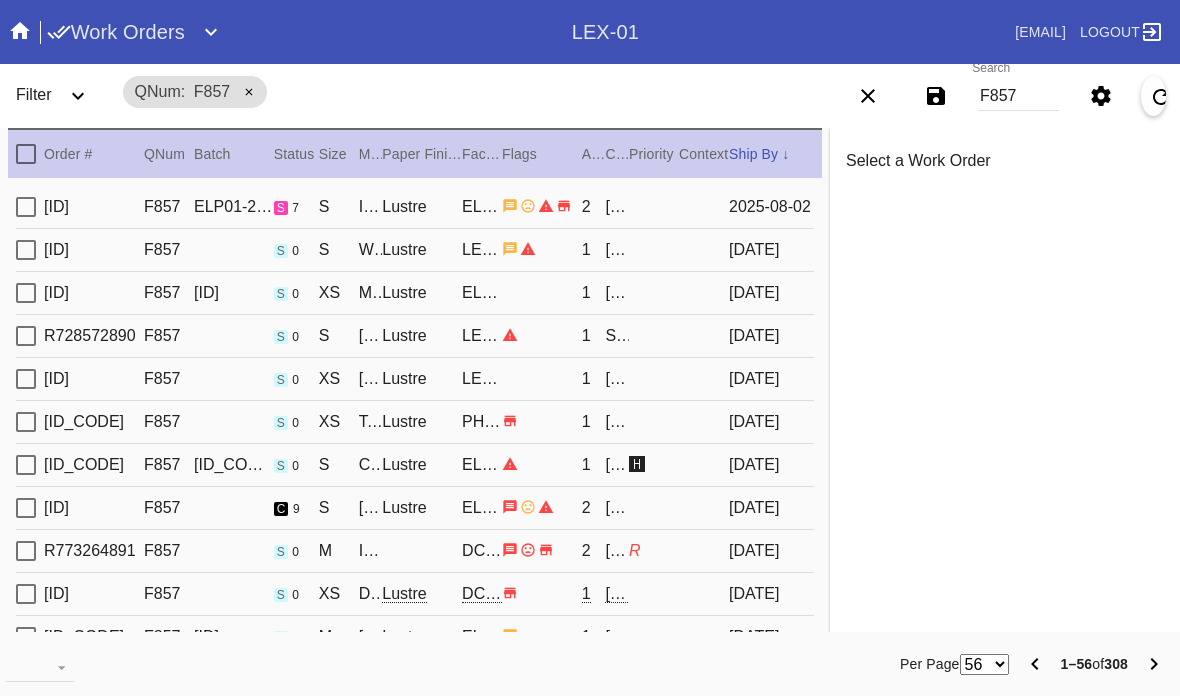 type on "***" 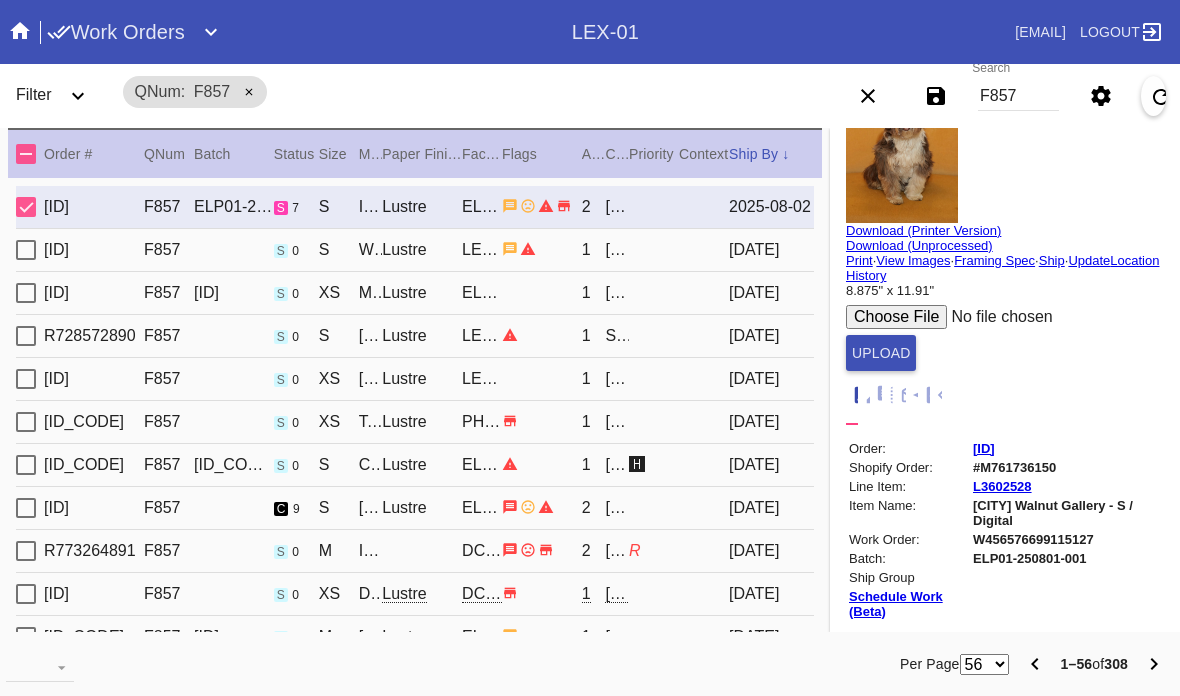 scroll, scrollTop: 64, scrollLeft: 8, axis: both 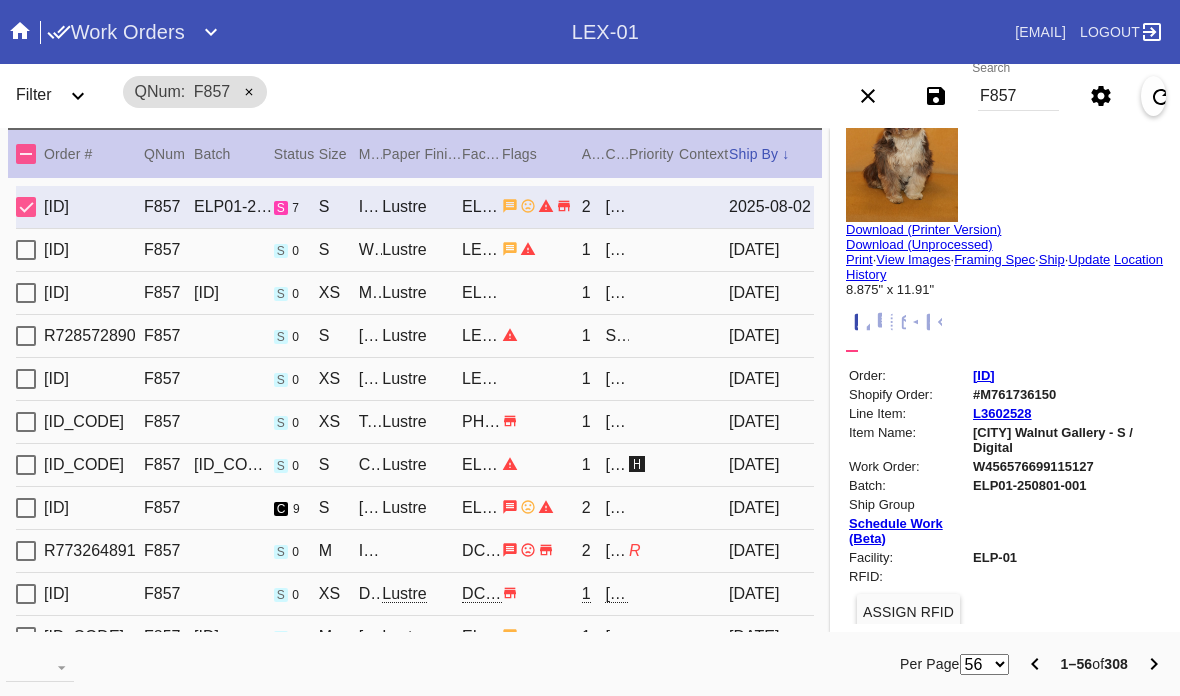click on "Update" at bounding box center (1089, 259) 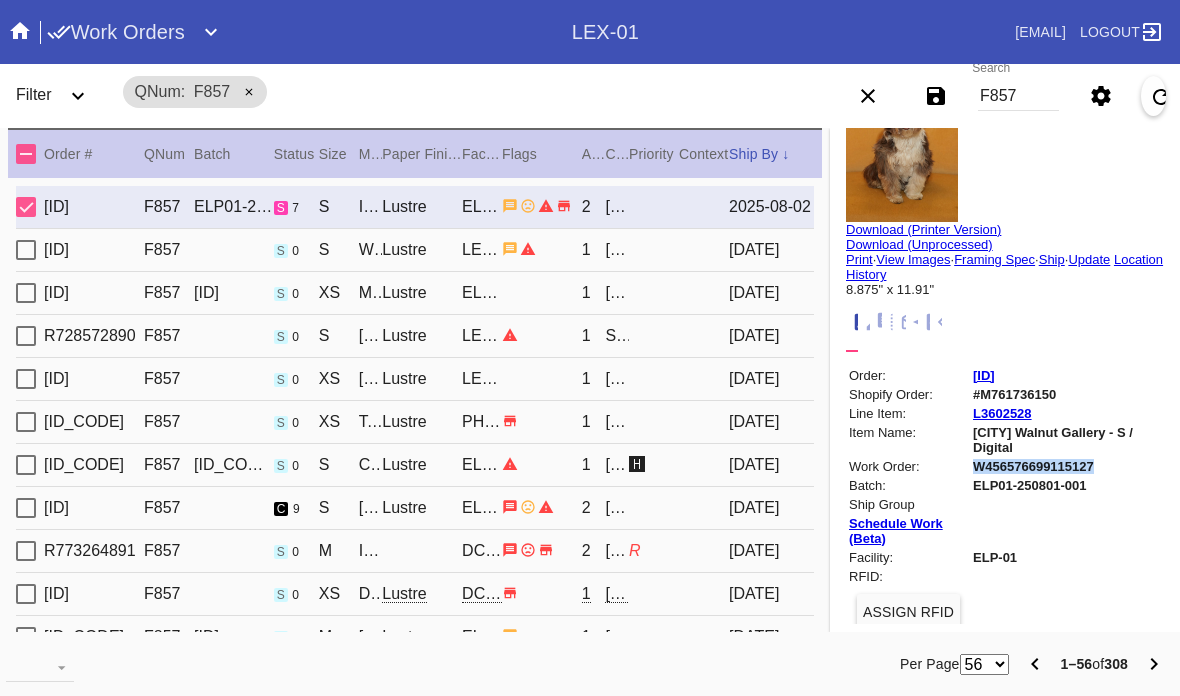 click on "F857" at bounding box center (1018, 96) 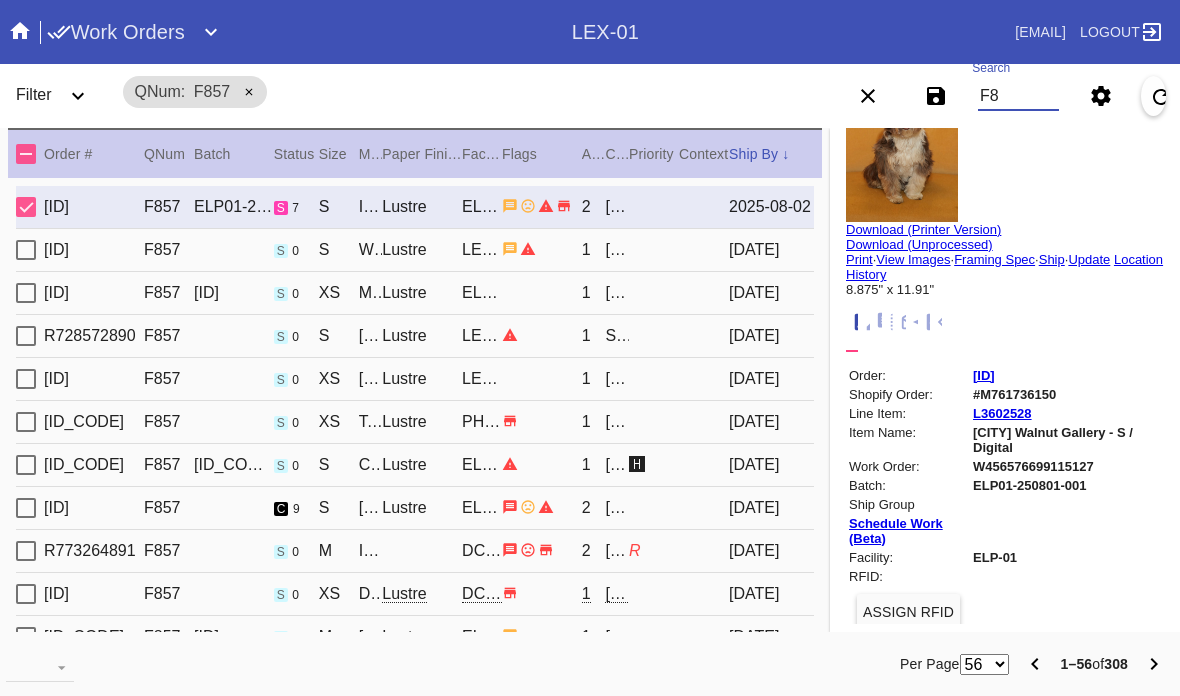 type on "F" 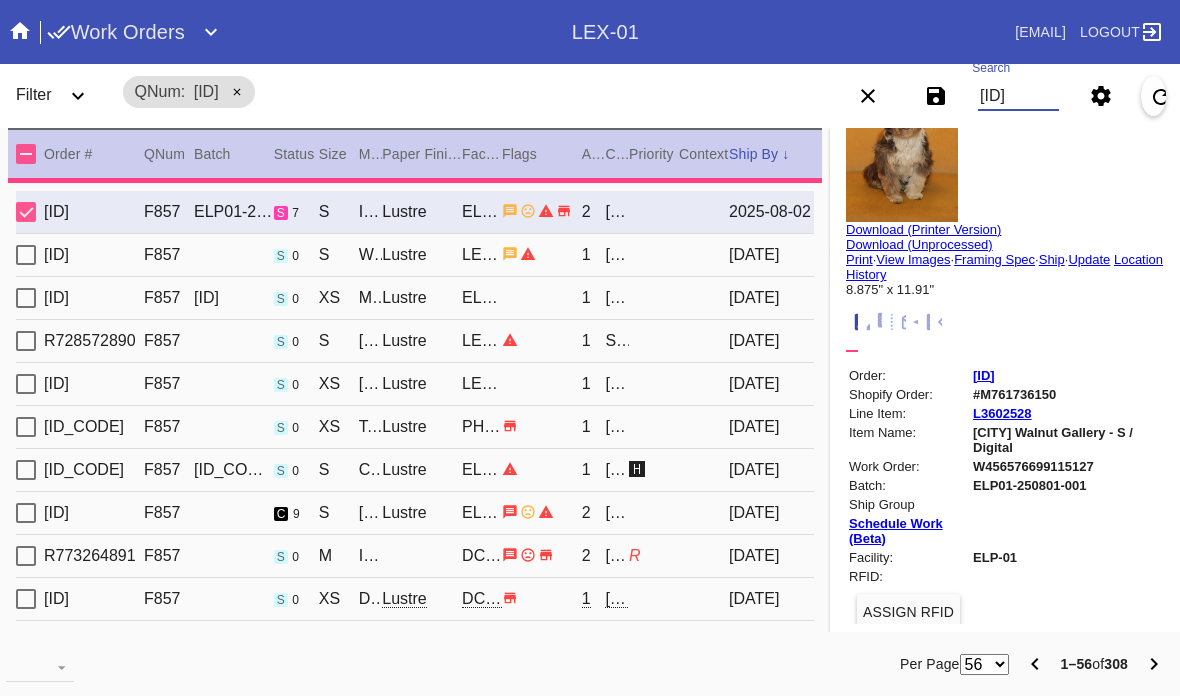 type on "[ID]" 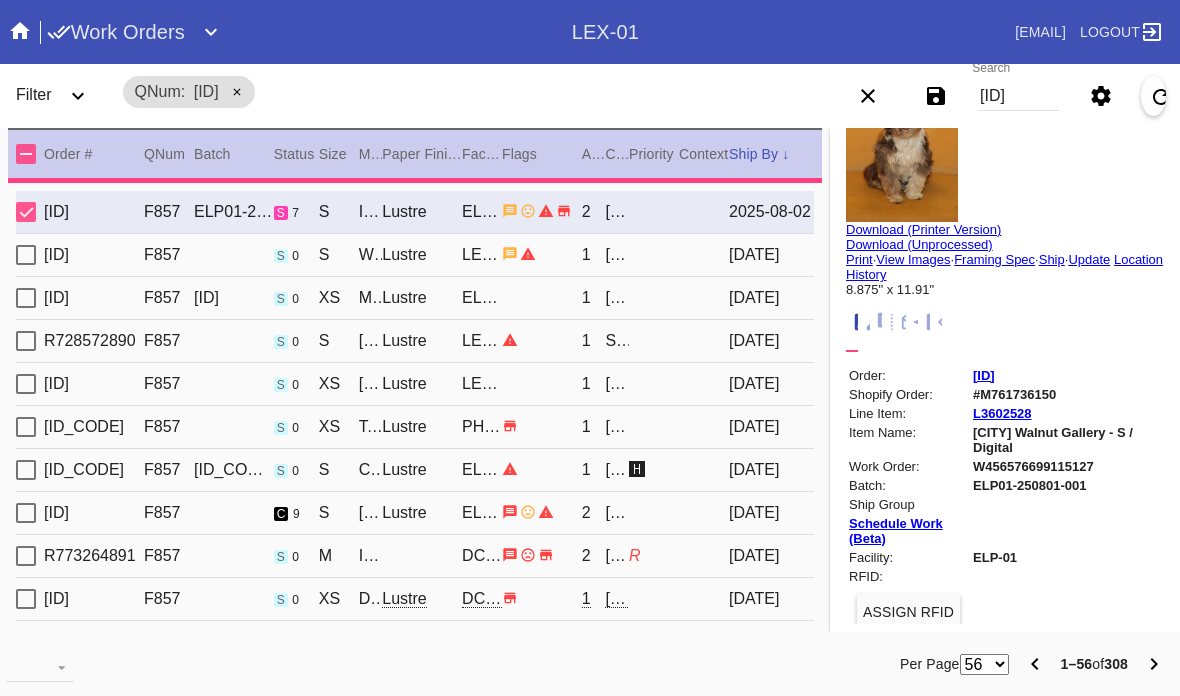 type 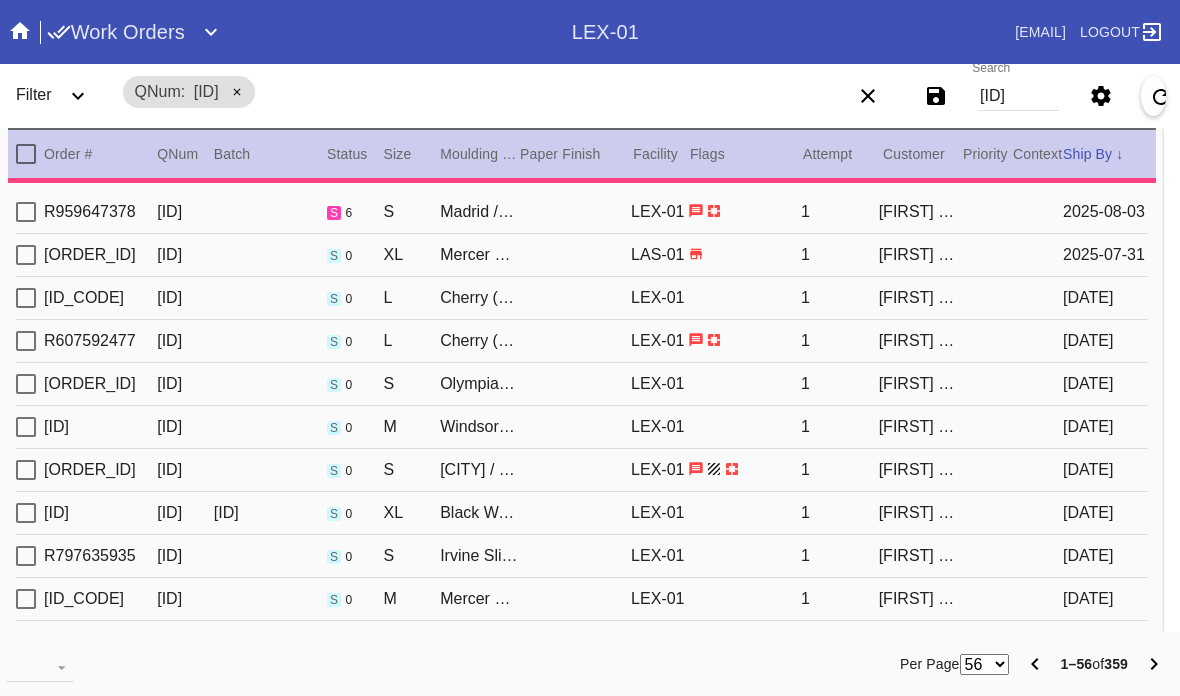 scroll, scrollTop: 0, scrollLeft: 0, axis: both 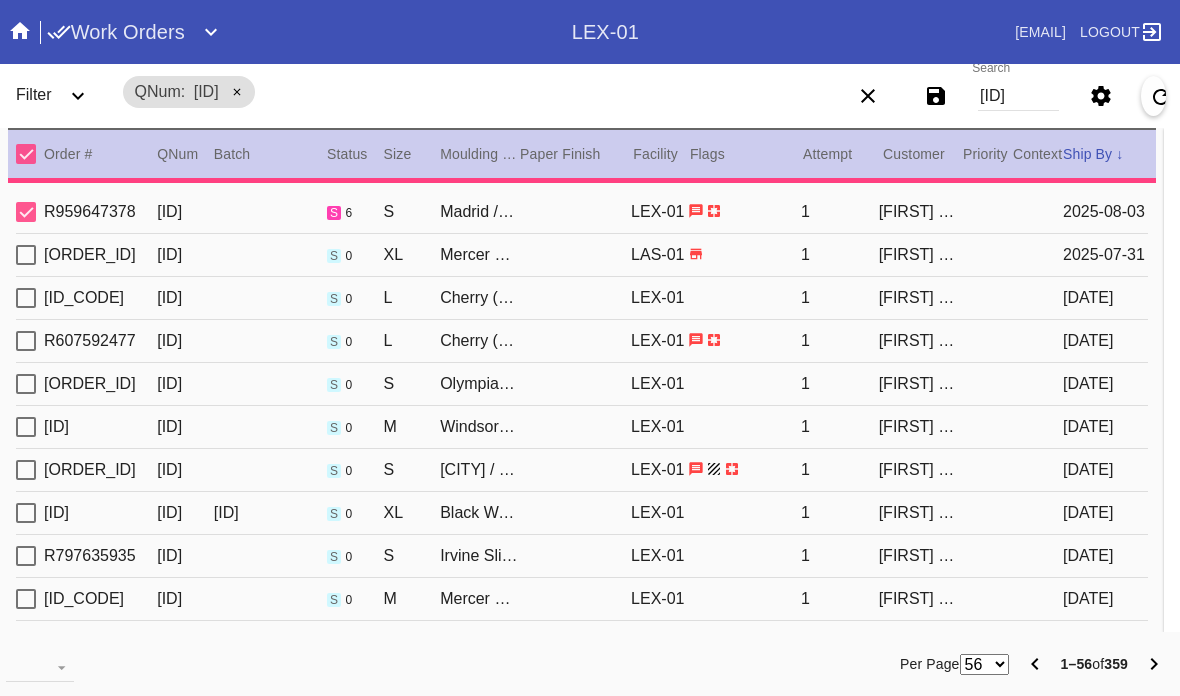 type on "2.5" 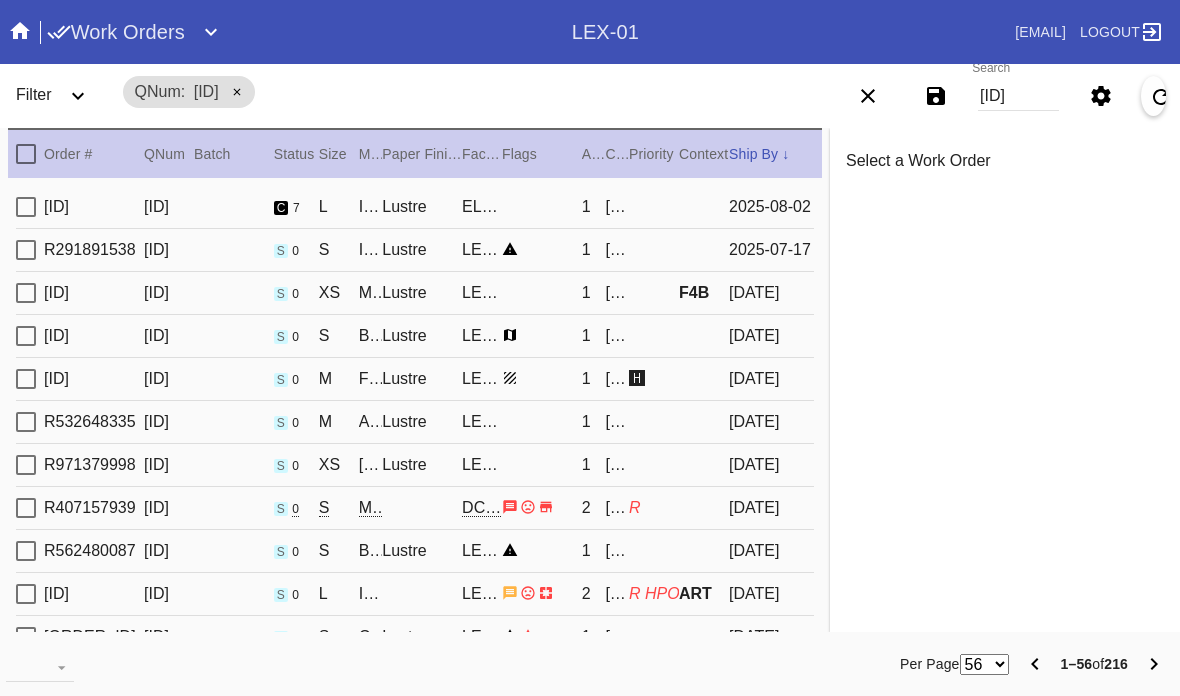 type on "3.0" 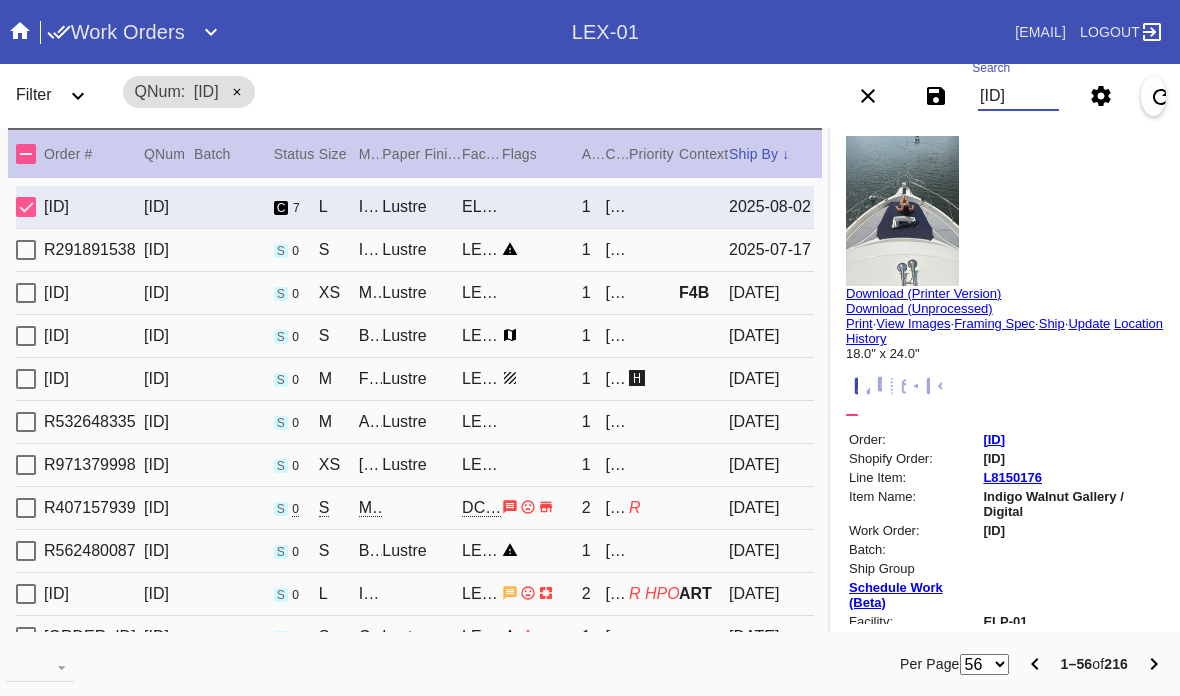 click on "[ID]" at bounding box center (1018, 96) 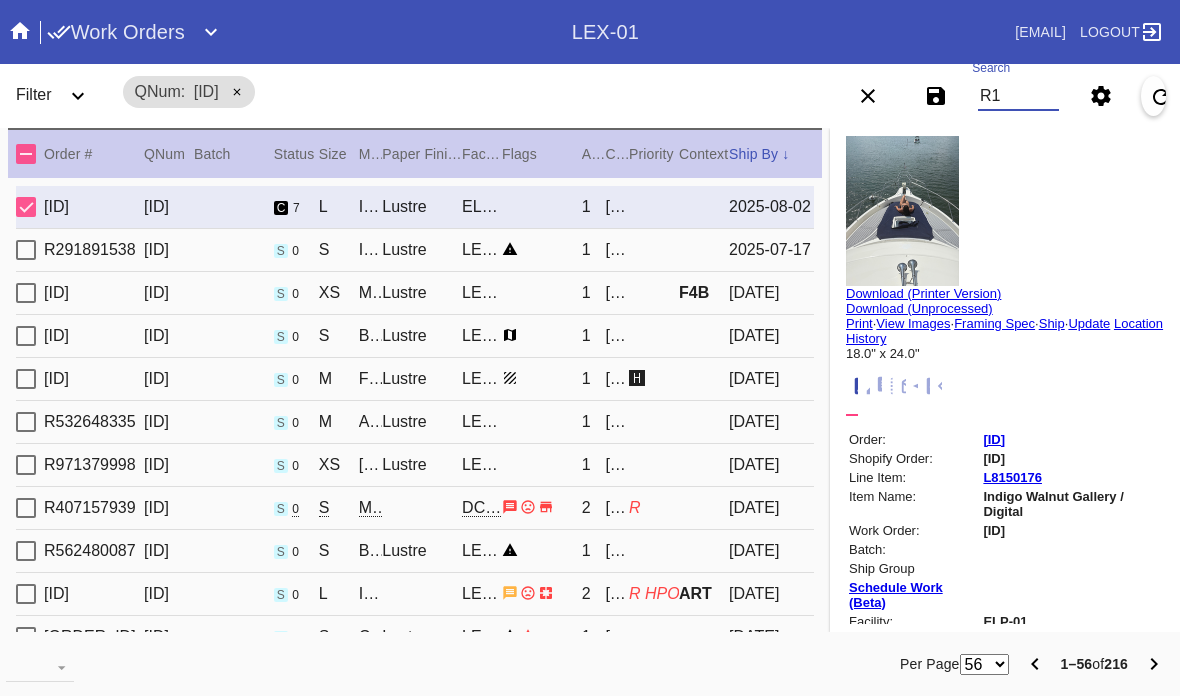 type on "R" 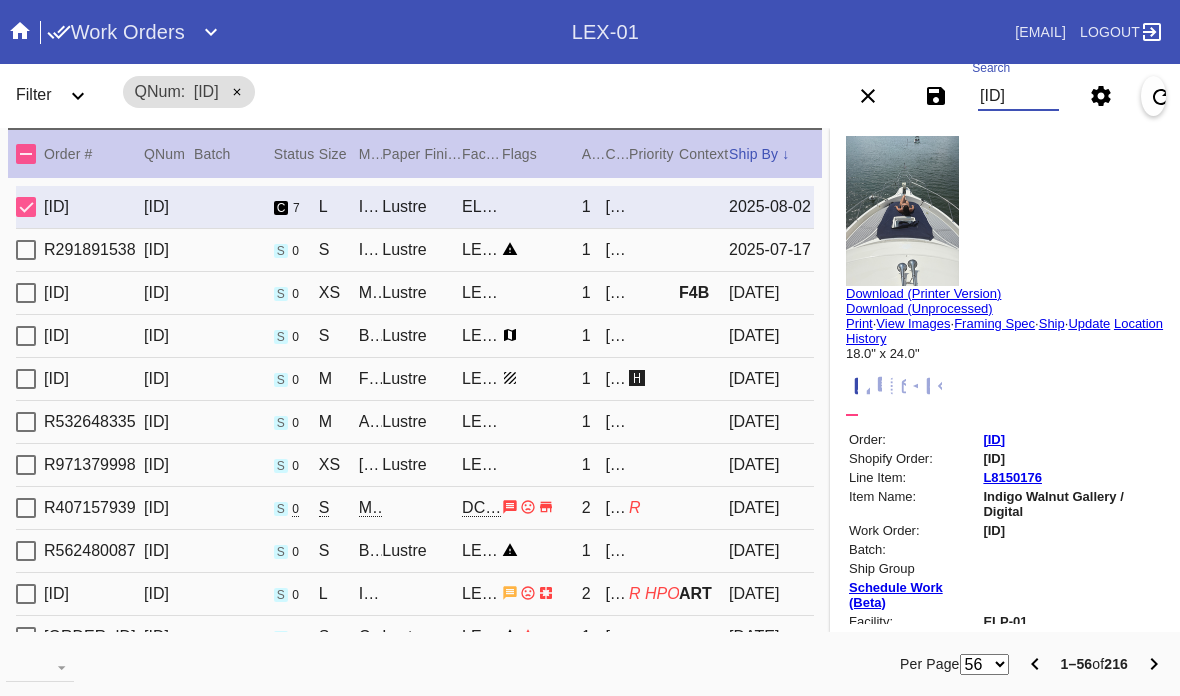 type on "F1022" 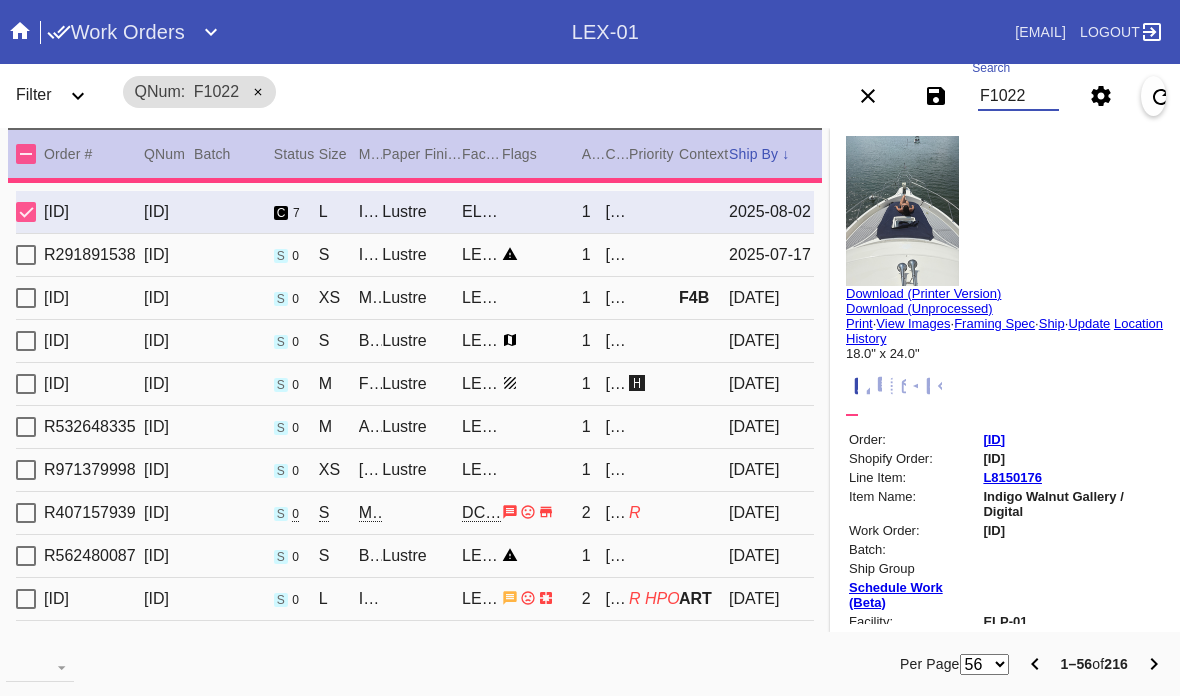 type 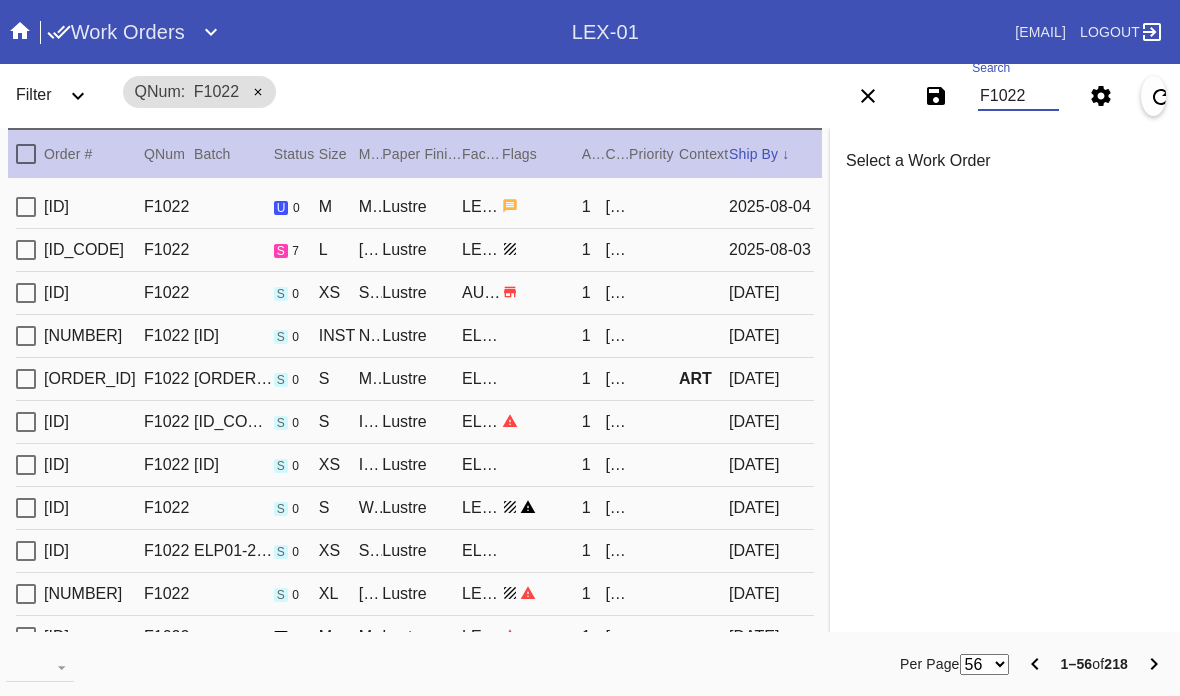 type on "***" 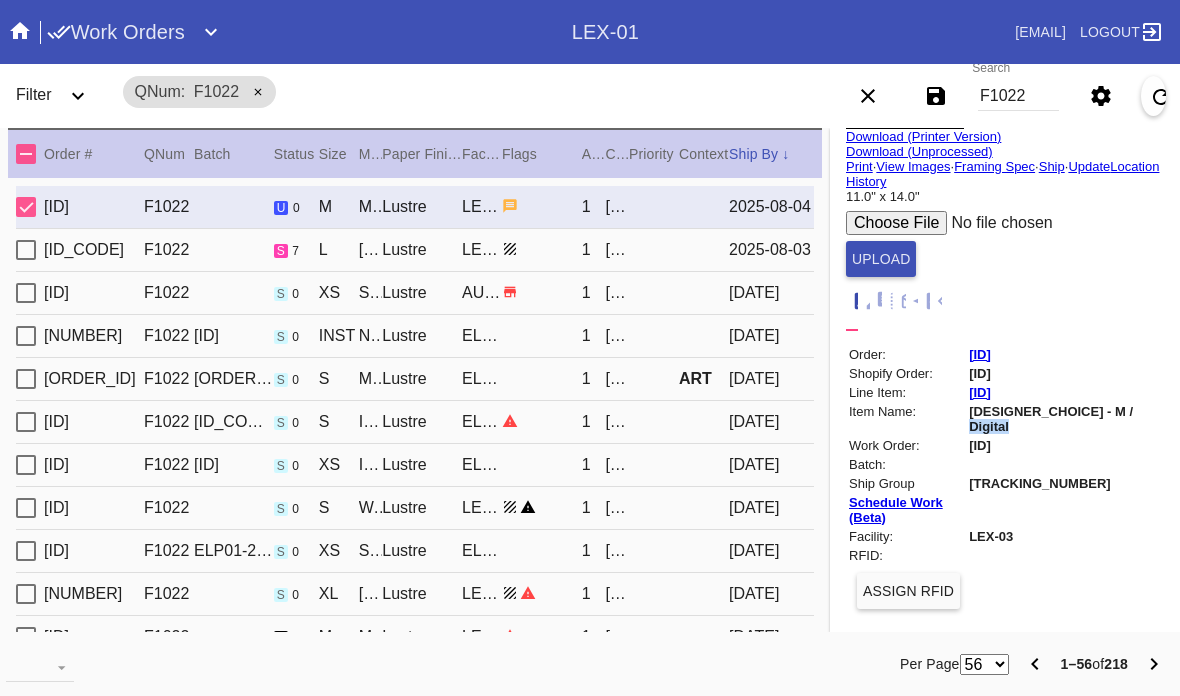 scroll, scrollTop: 158, scrollLeft: 0, axis: vertical 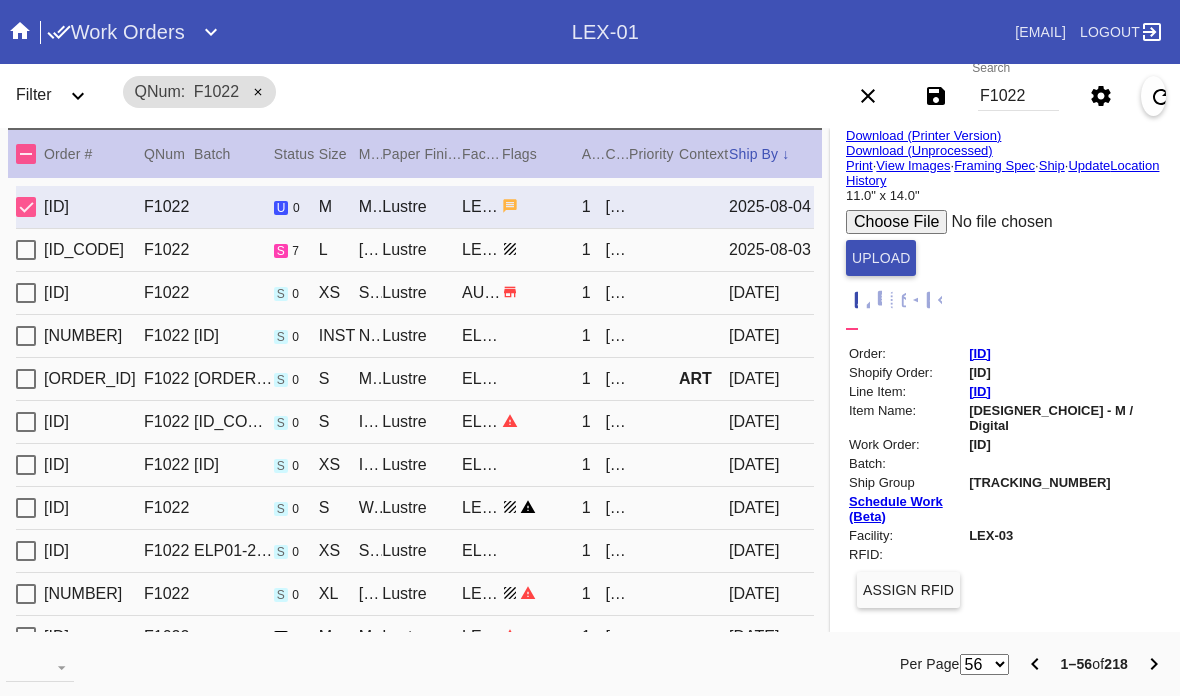 click on "F1022" at bounding box center (1018, 96) 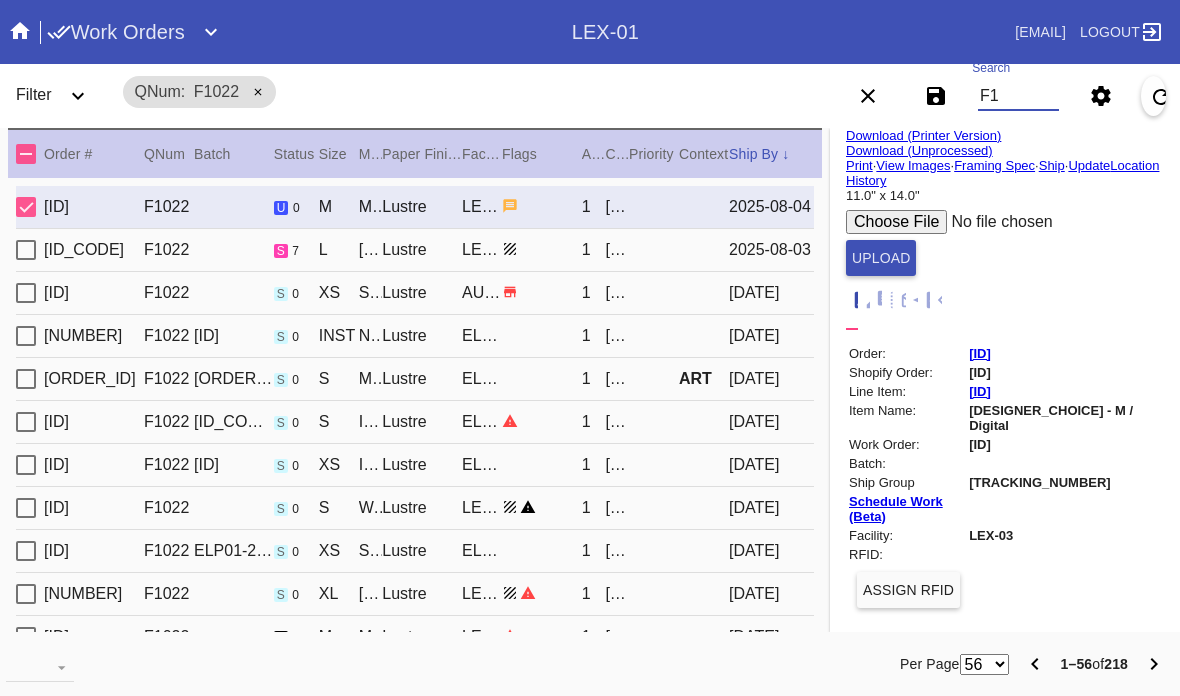 type on "F" 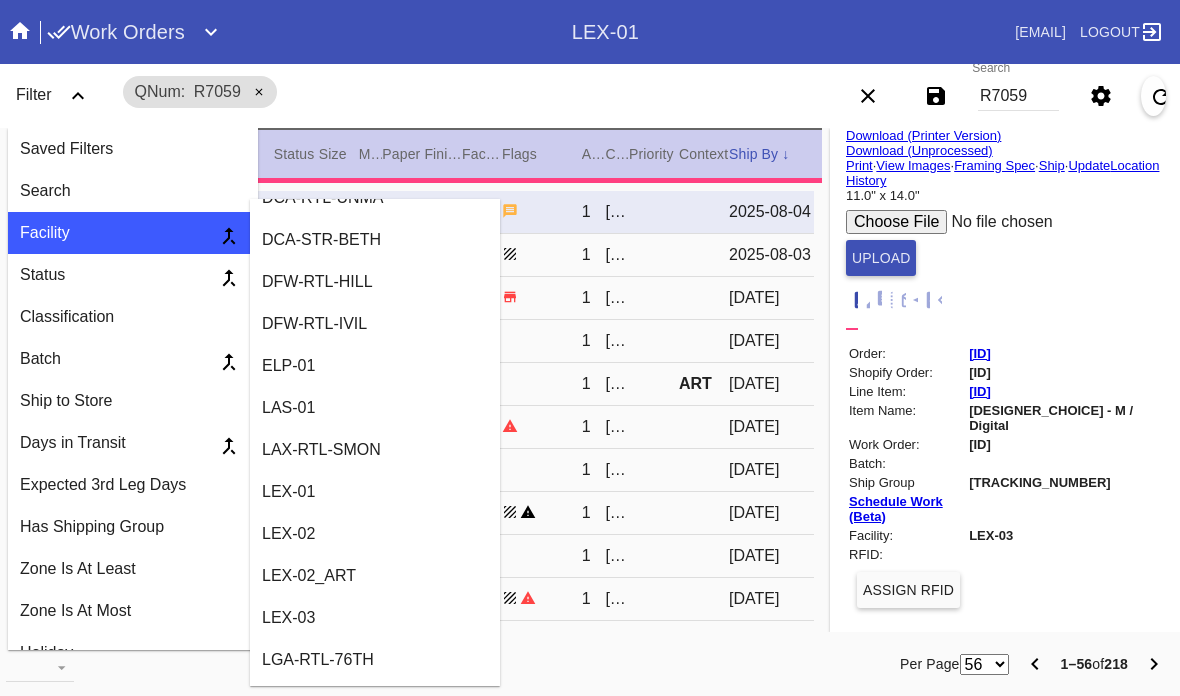 click on "ELP-01" at bounding box center (375, 366) 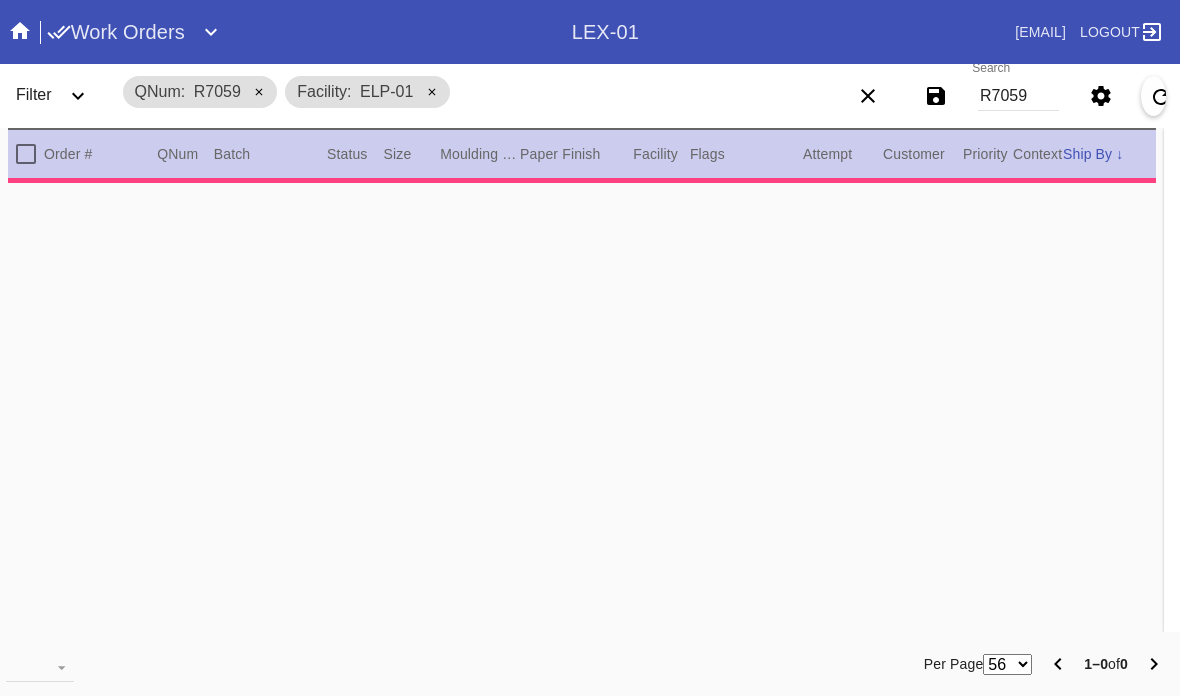 scroll, scrollTop: 0, scrollLeft: 0, axis: both 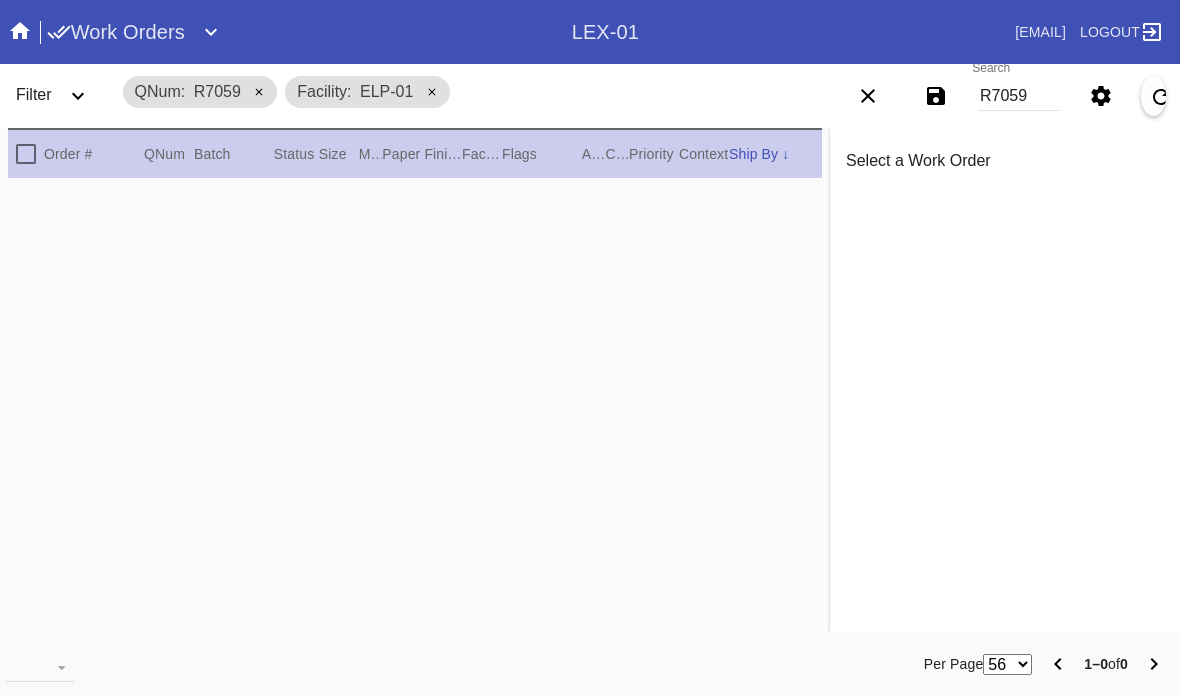 click on "R7059" at bounding box center (1018, 96) 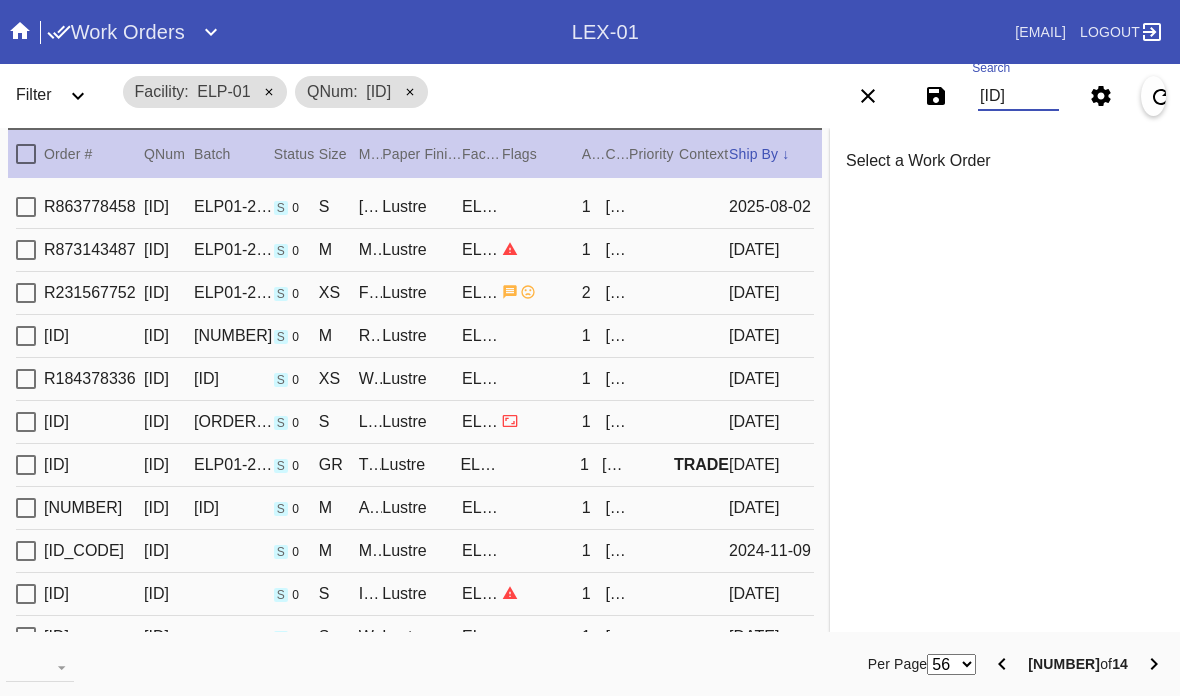 click on "2025-08-02" at bounding box center (771, 207) 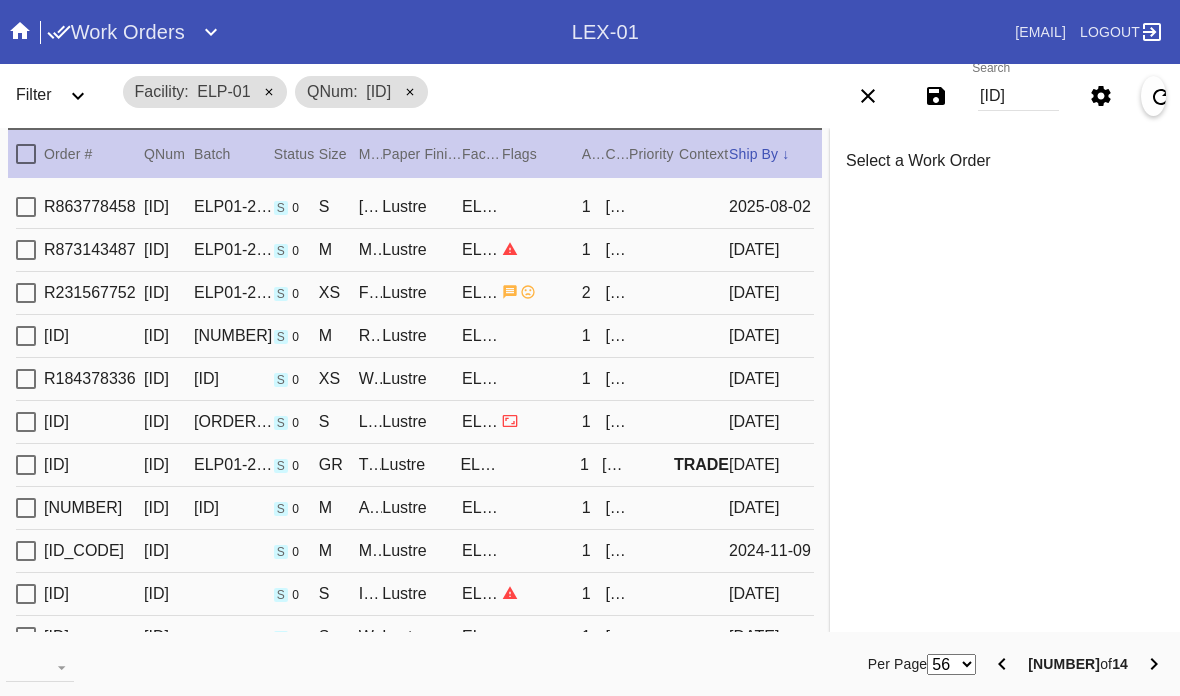 type on "4.0" 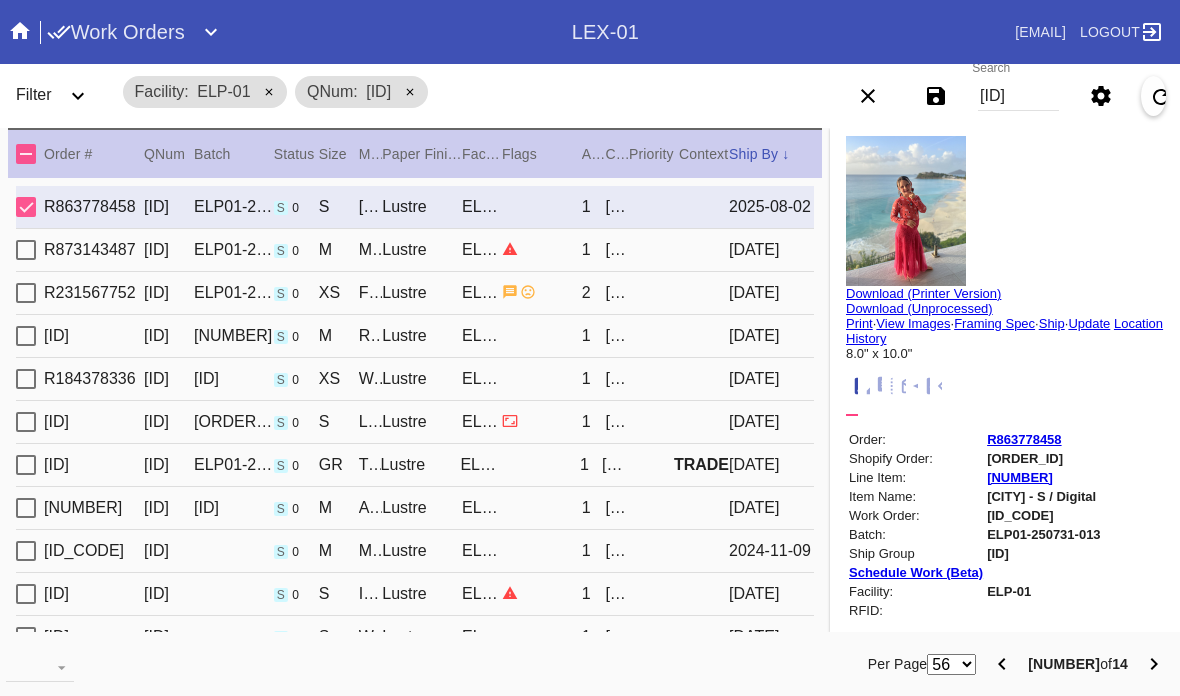 click on "Update" at bounding box center (1089, 323) 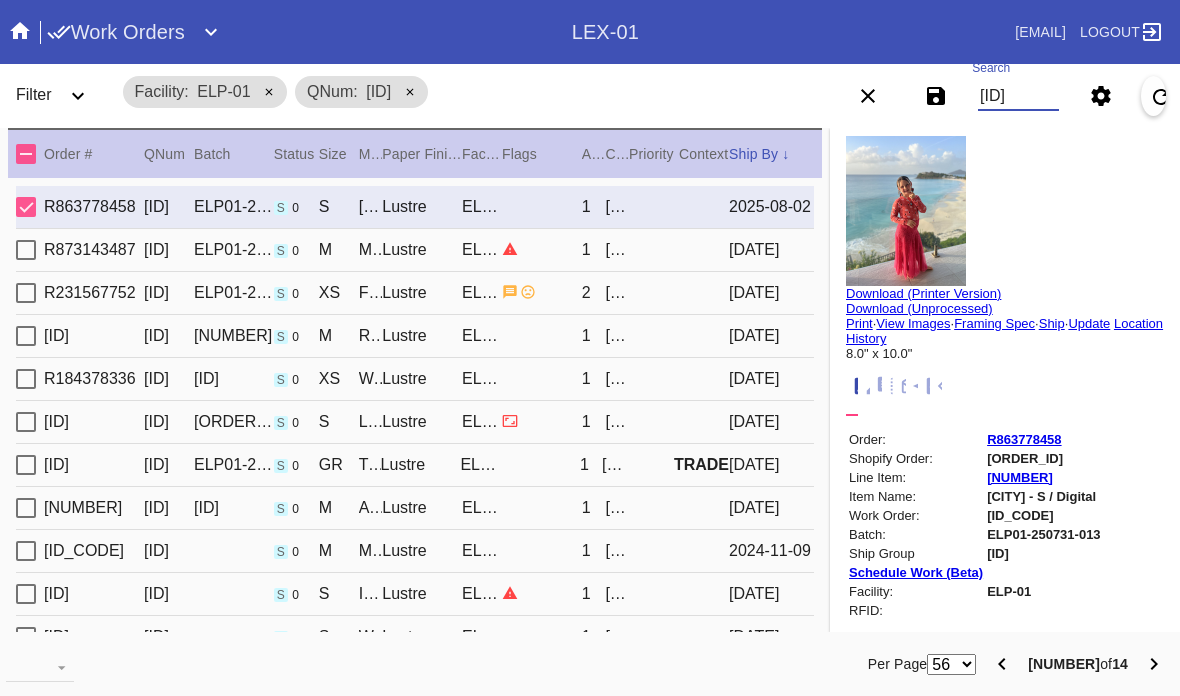 click on "[ID]" at bounding box center [1018, 96] 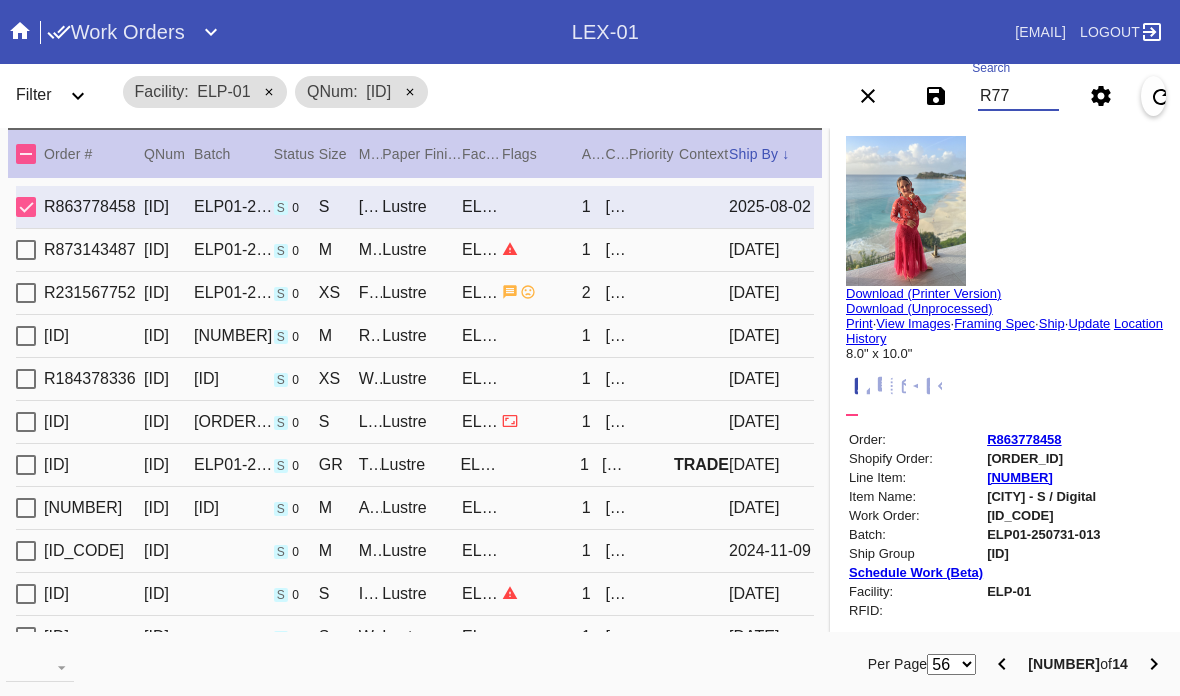type on "[ID]" 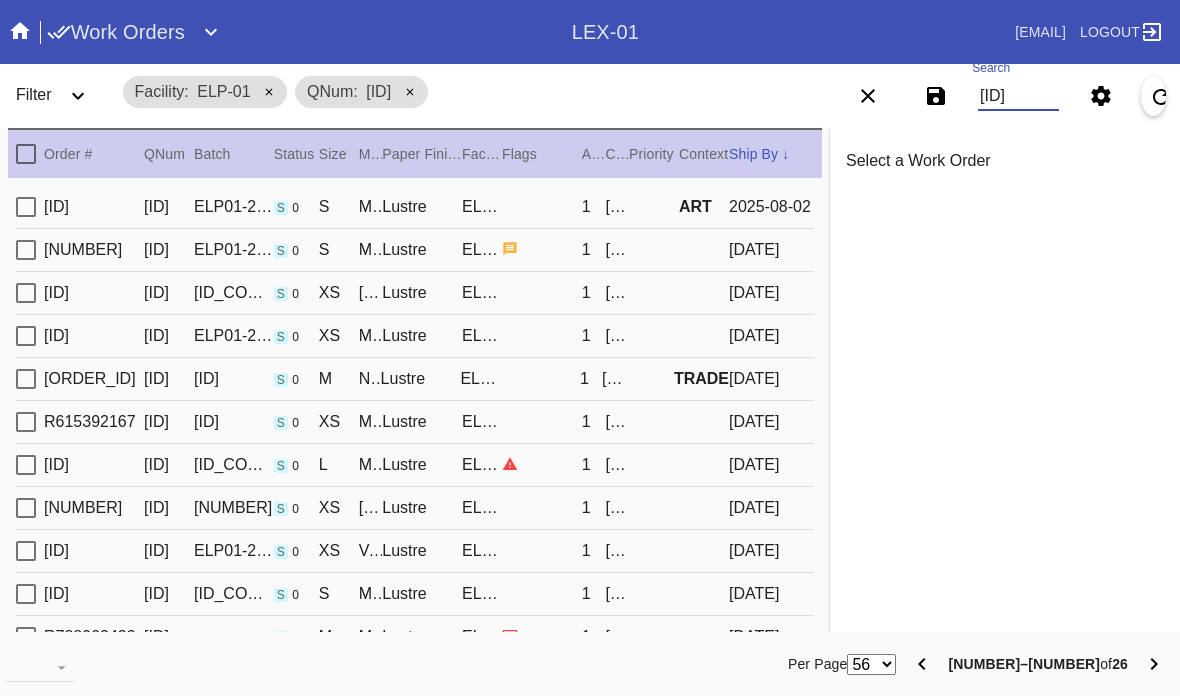 type on "2.5" 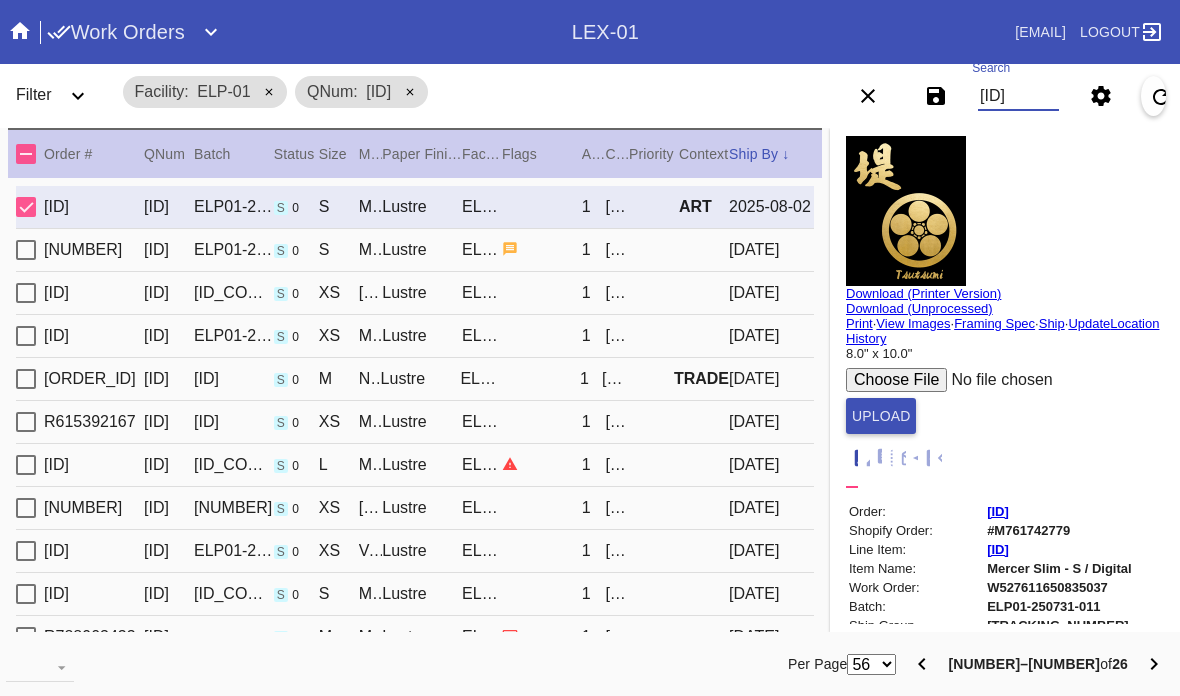 click on "[ID]" at bounding box center (1018, 96) 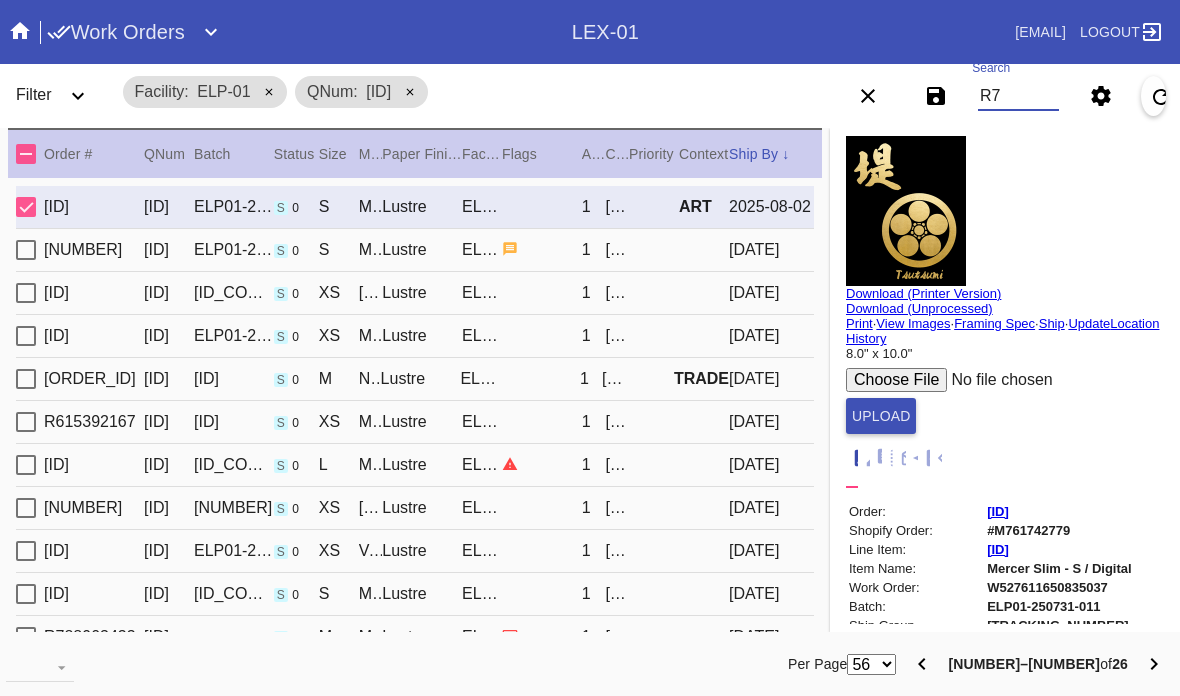 type on "R" 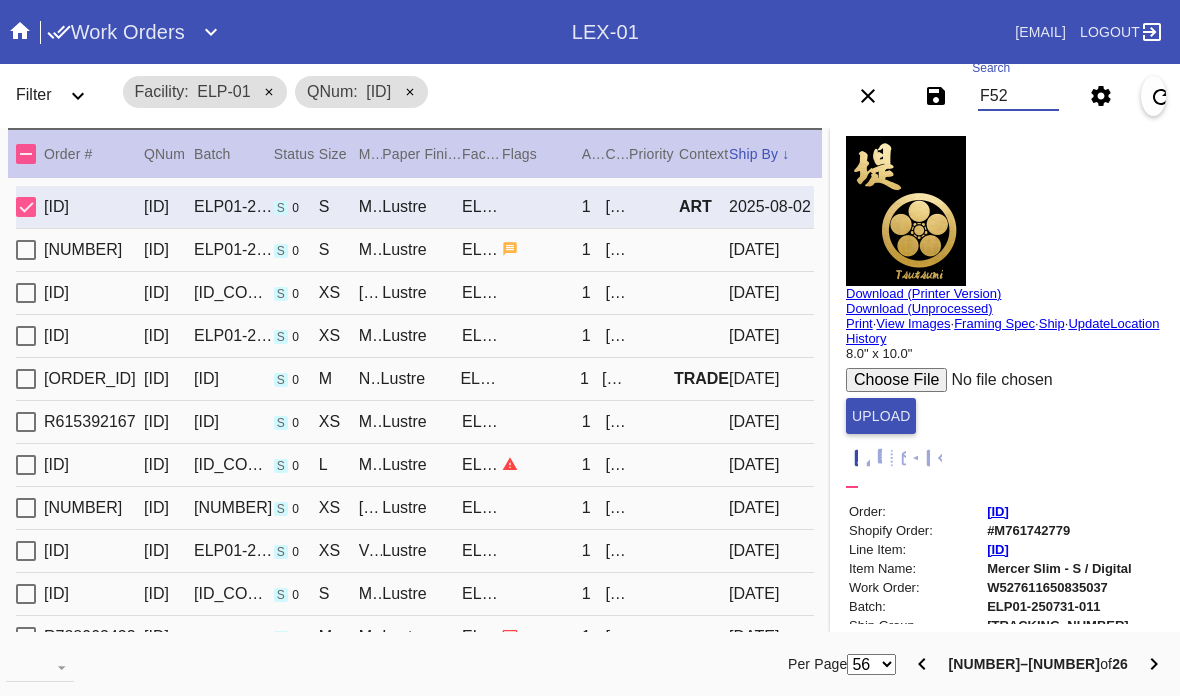 type on "F528" 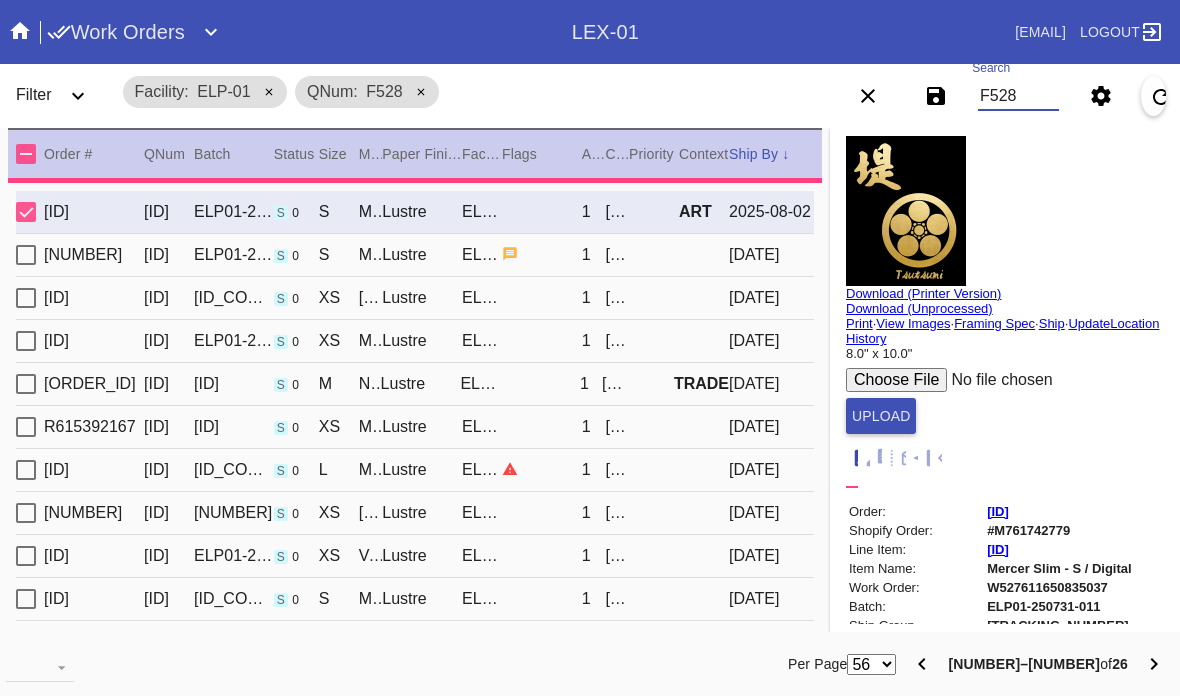type 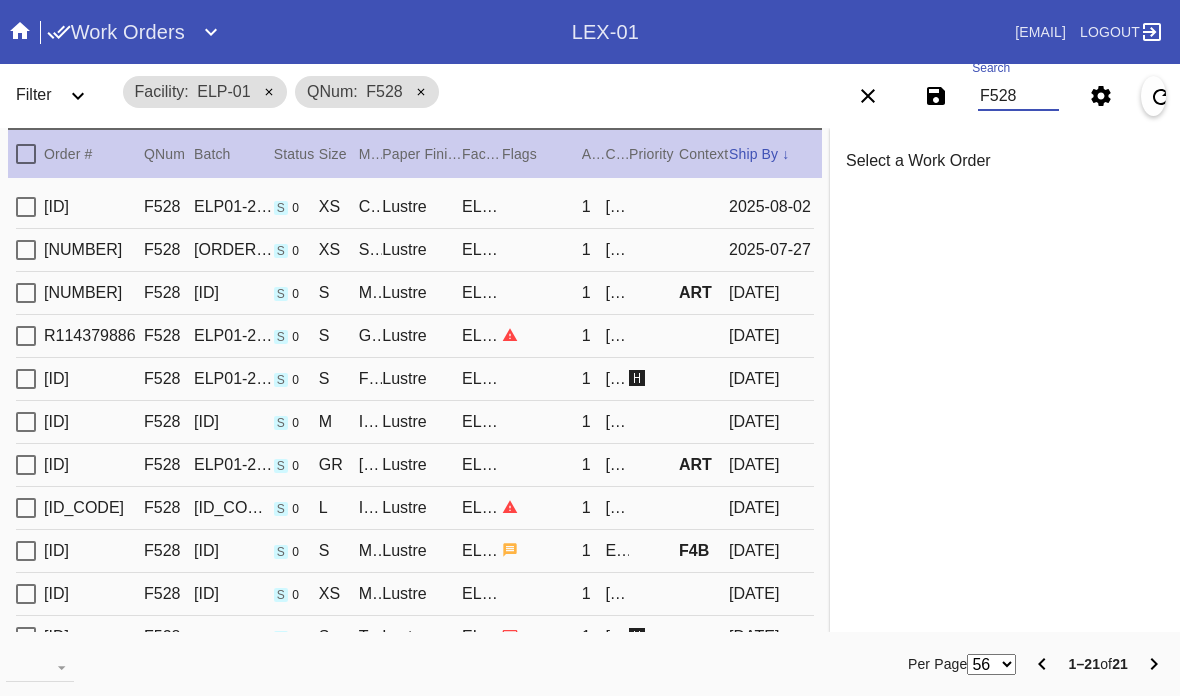 type on "F528" 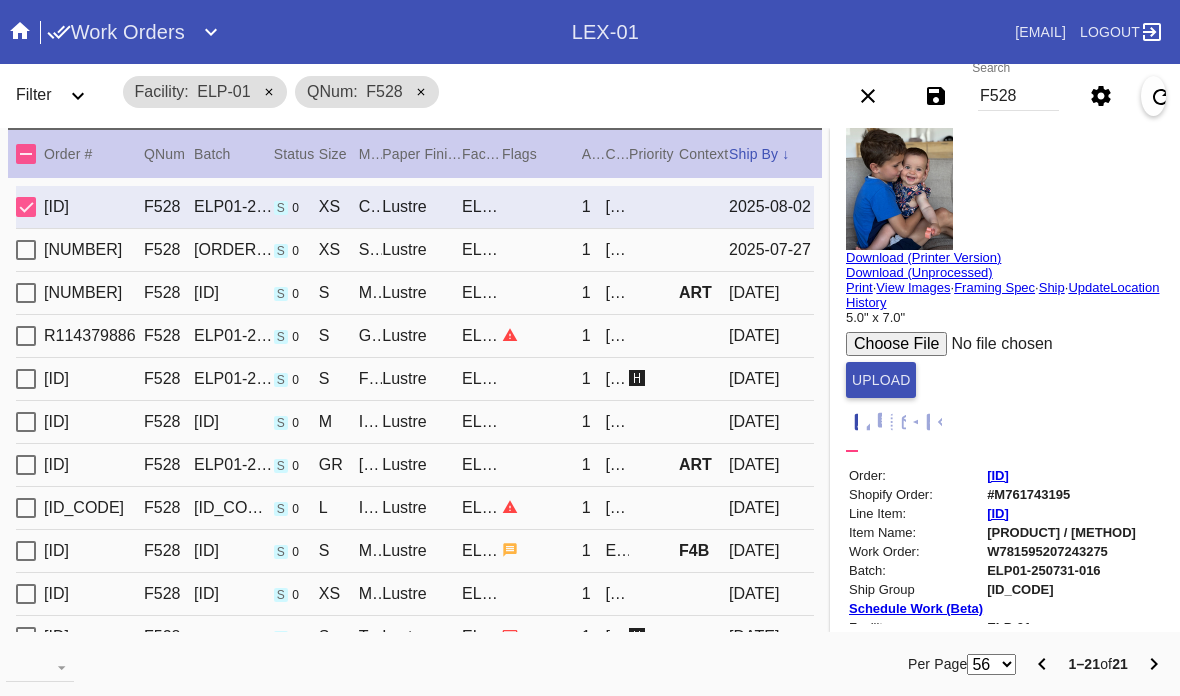 scroll, scrollTop: 36, scrollLeft: 3, axis: both 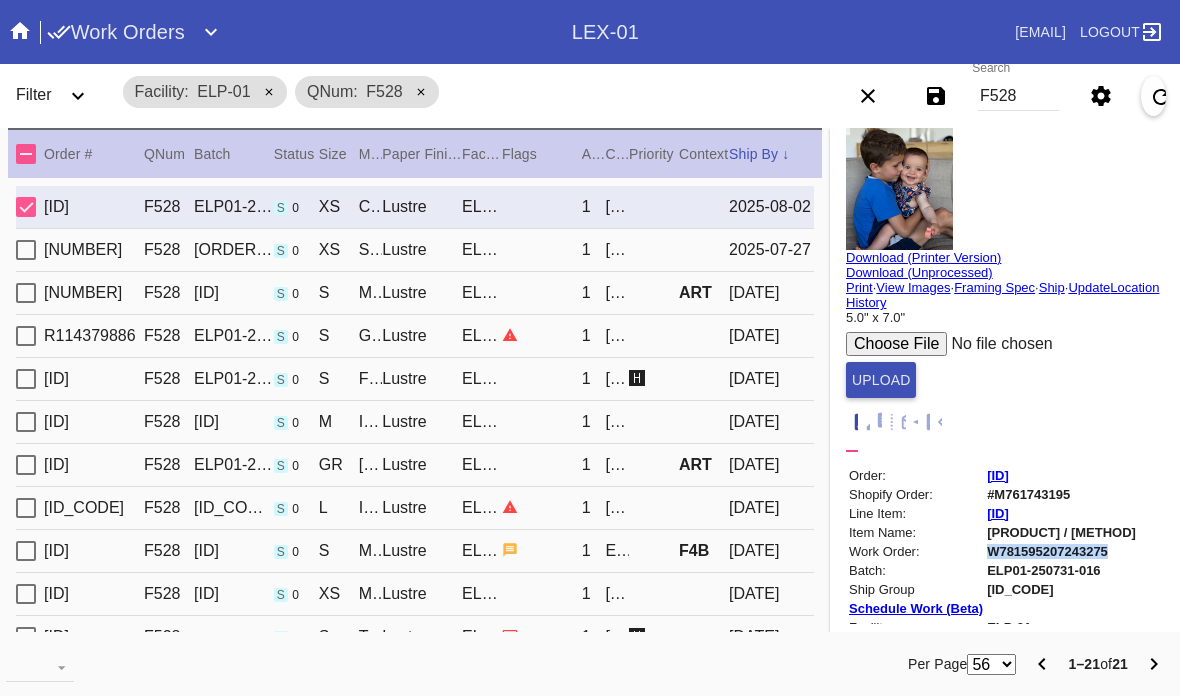 click on "F528" at bounding box center [1018, 96] 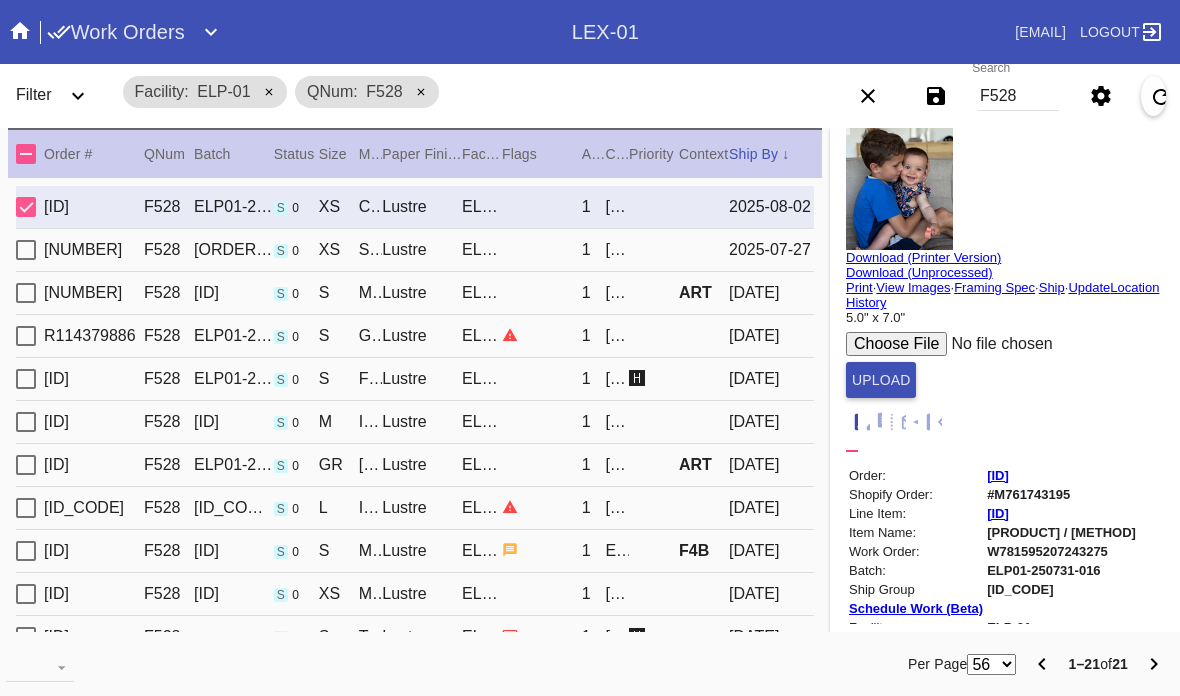 click on "F528" at bounding box center (1018, 96) 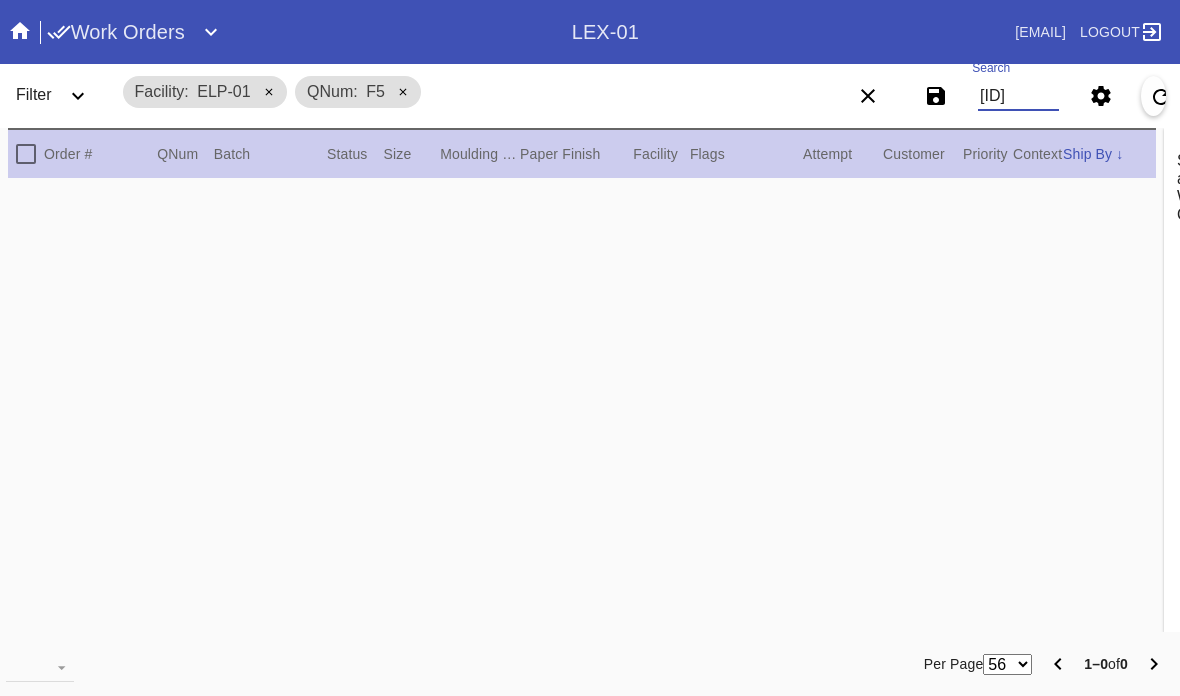 scroll, scrollTop: 0, scrollLeft: 0, axis: both 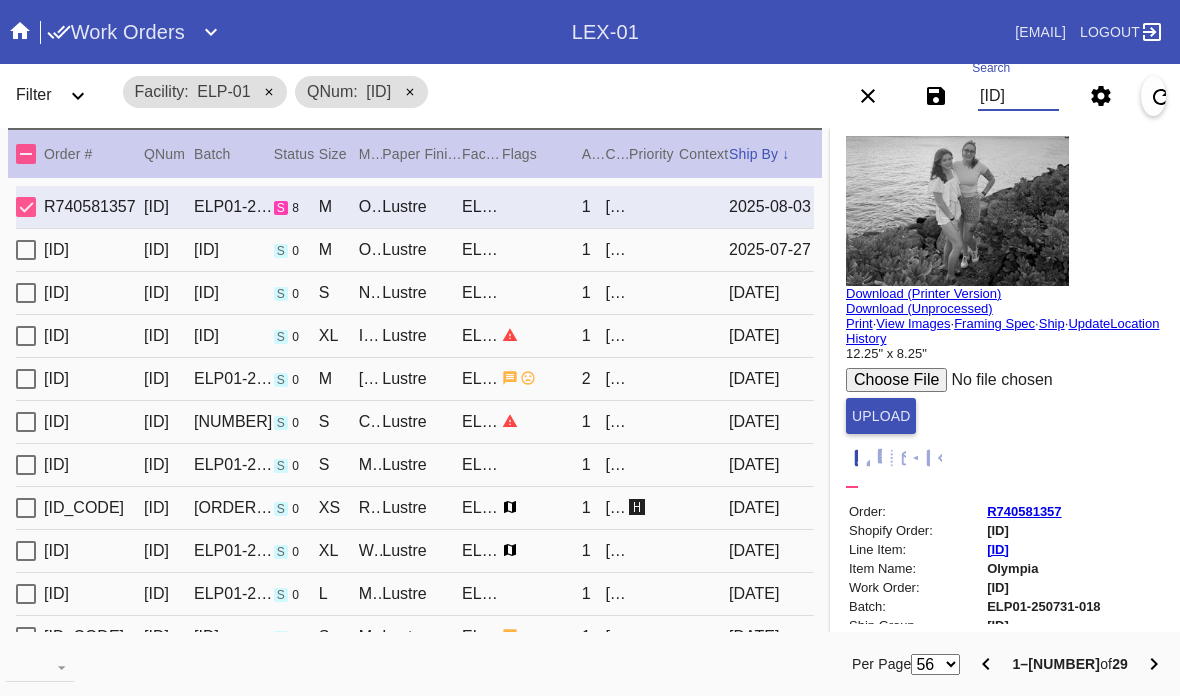 click on "[ID]" at bounding box center [1018, 96] 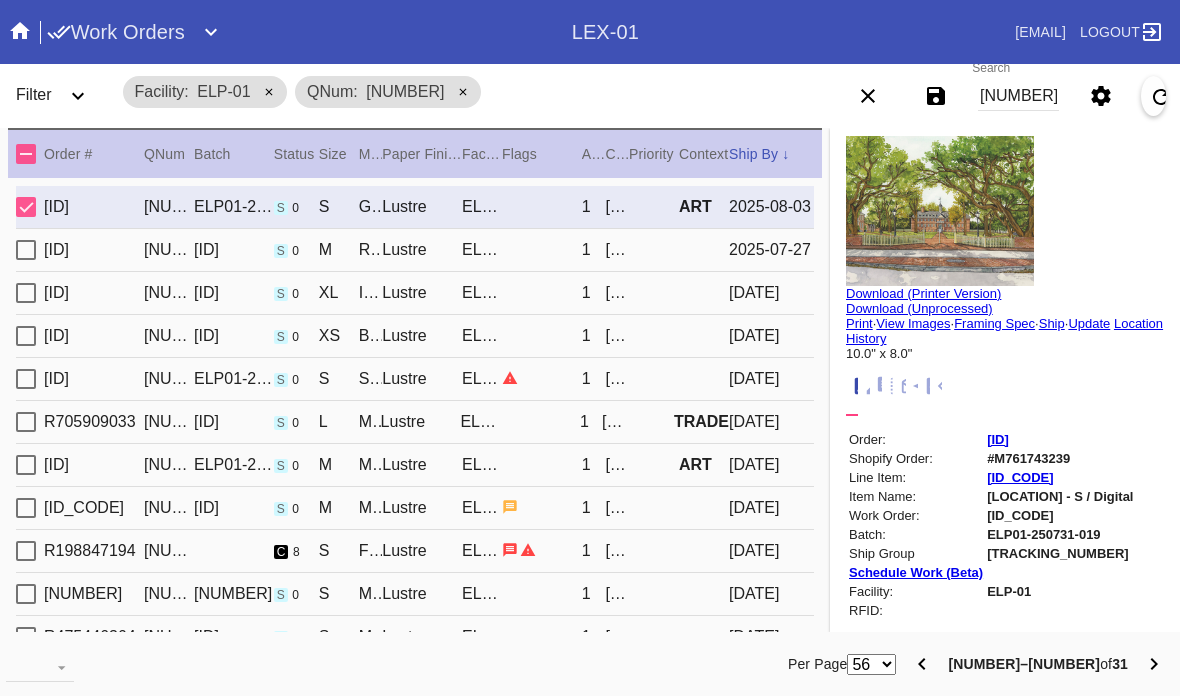 click on "Update" at bounding box center (1089, 323) 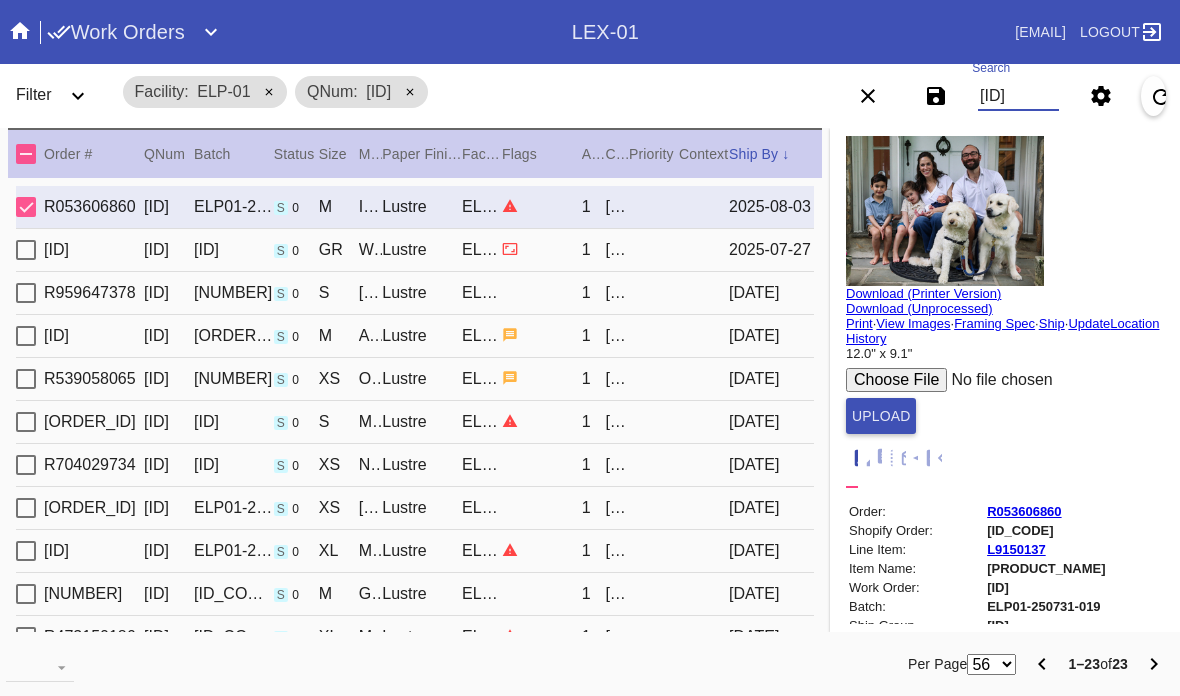 click on "[ID]" at bounding box center [1018, 96] 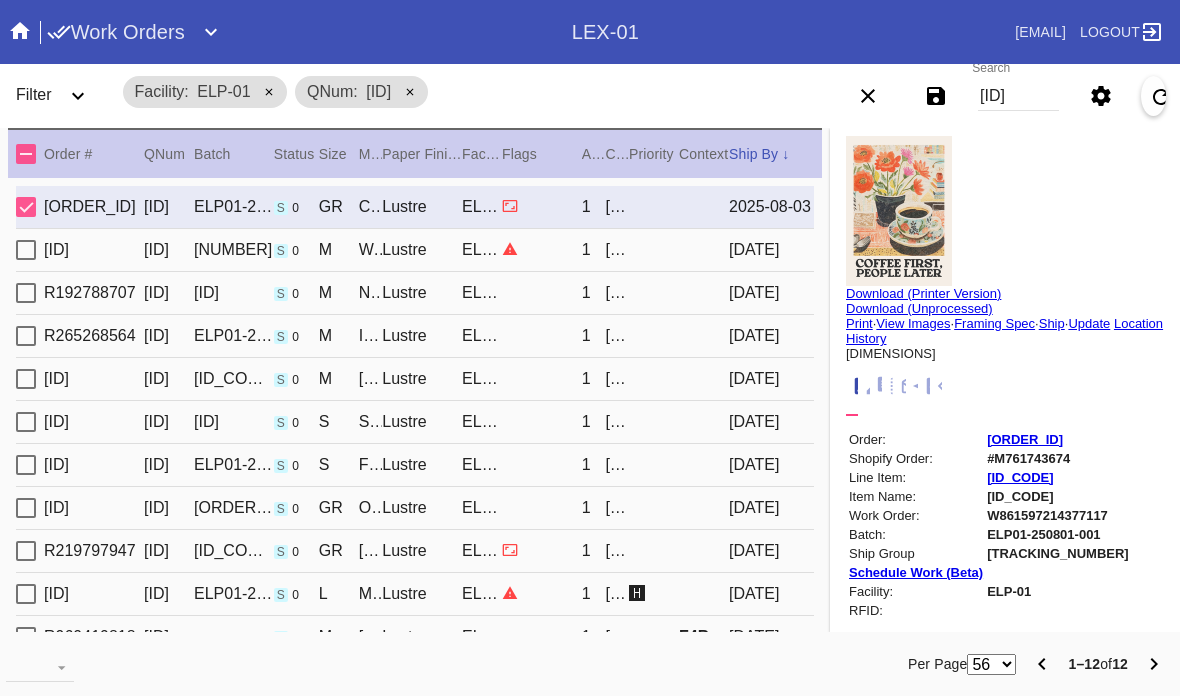 click on "Update" at bounding box center (1089, 323) 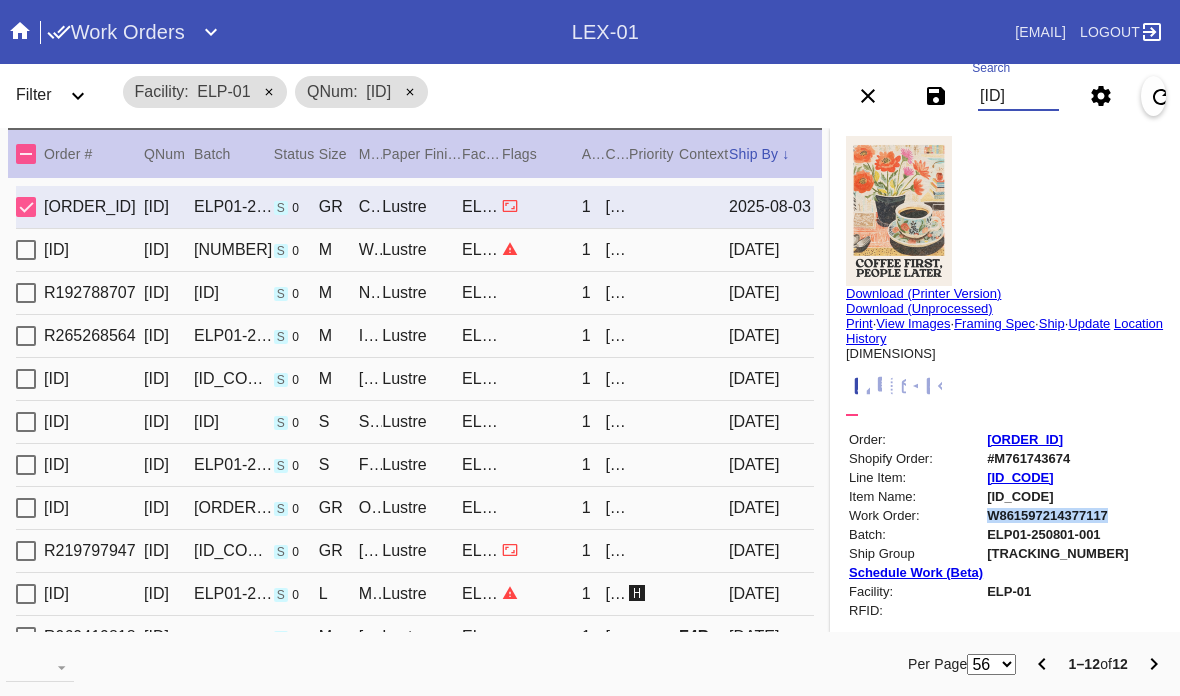 click on "[ID]" at bounding box center (1018, 96) 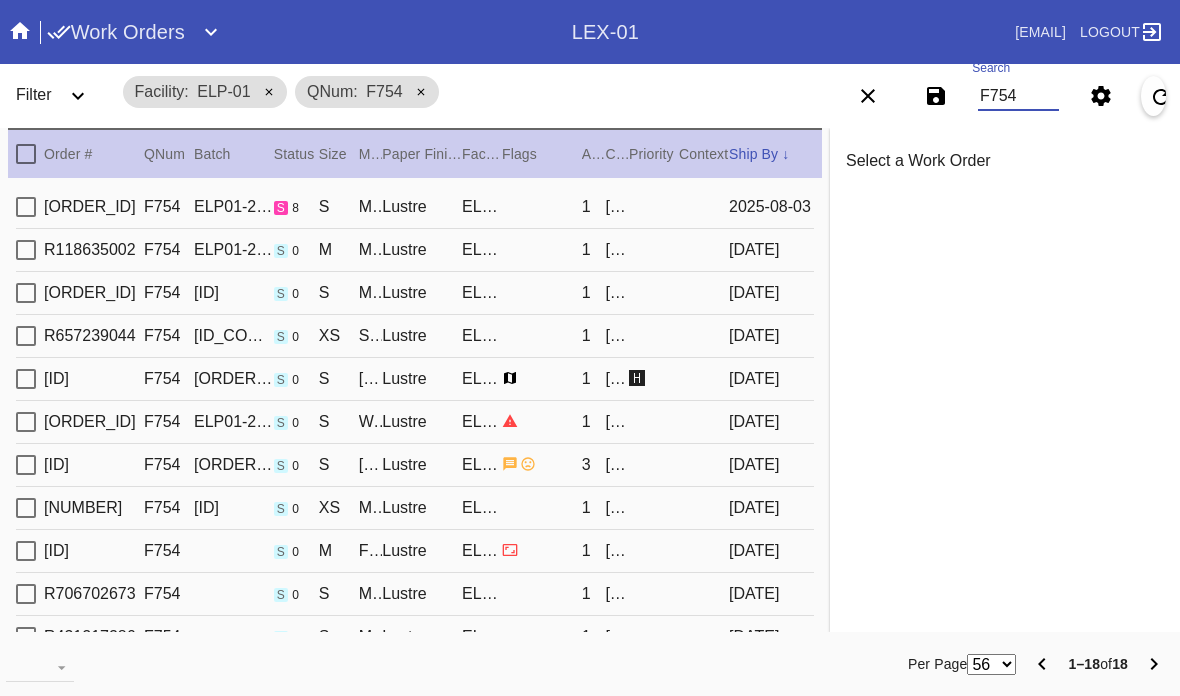 scroll, scrollTop: 12, scrollLeft: 0, axis: vertical 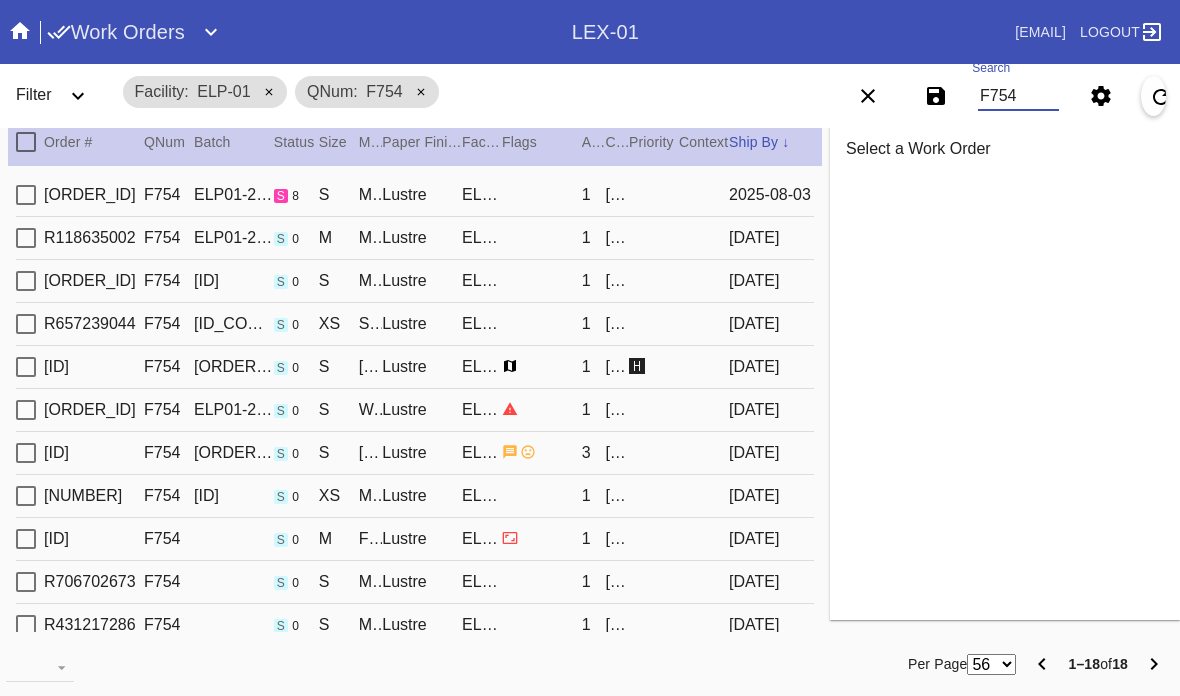 click on "[ID_CODE] [ID_CODE] [ID_CODE] [ID_CODE] [PRODUCT_NAME] [PRODUCT_NAME] [FIRST] [LAST]
[DATE]" at bounding box center [415, 195] 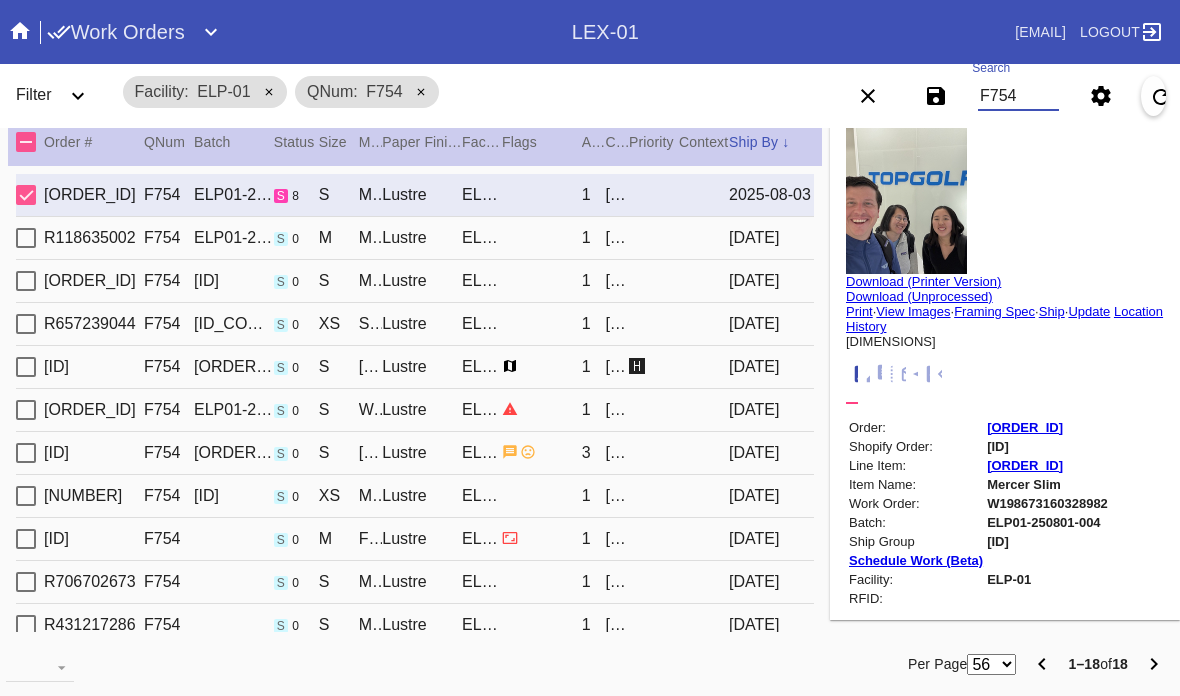 click on "F754" at bounding box center (1018, 96) 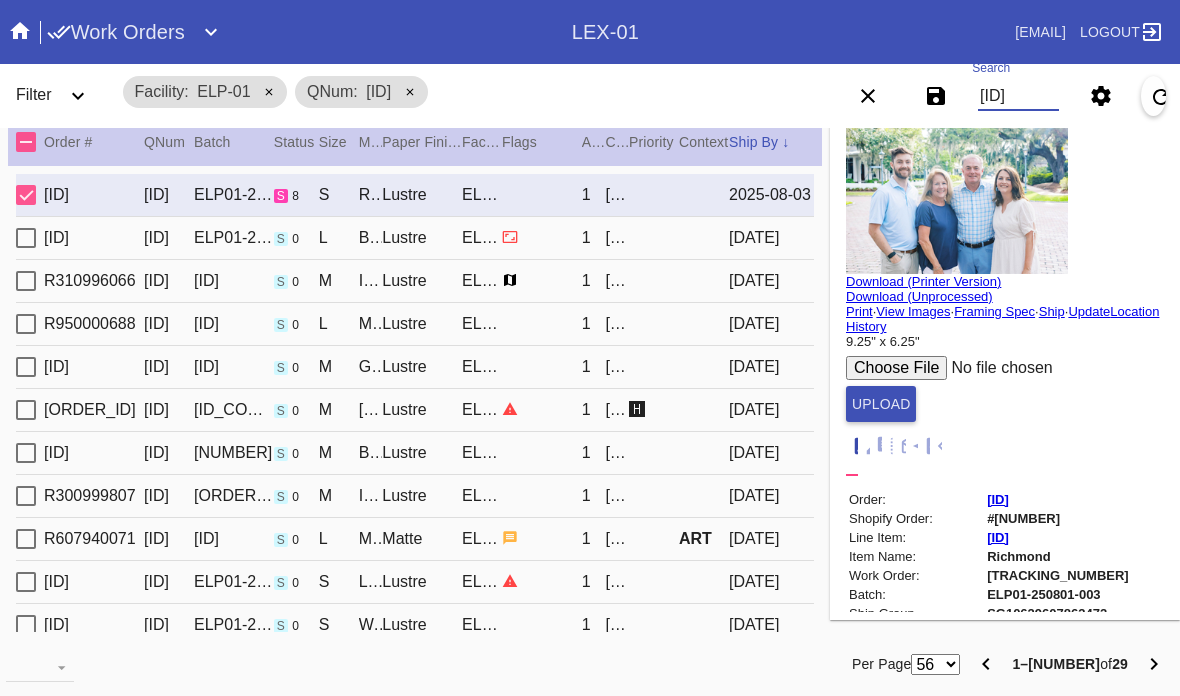 click on "[ID]" at bounding box center (1018, 96) 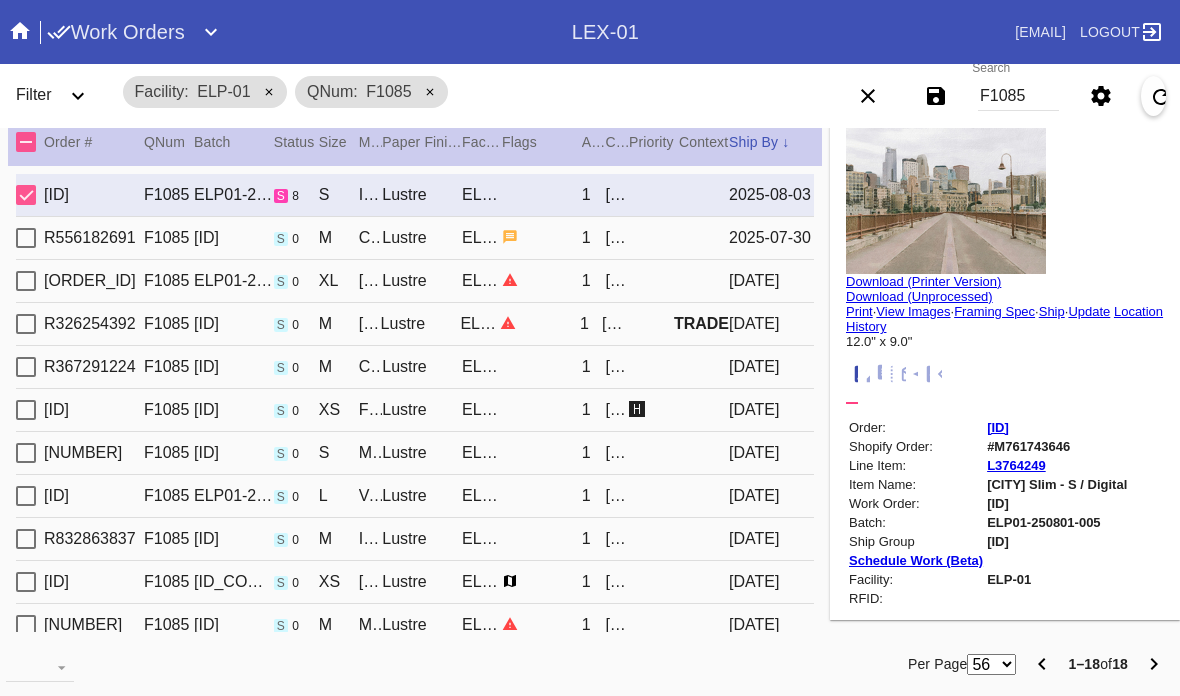 click on "Update" at bounding box center [1089, 311] 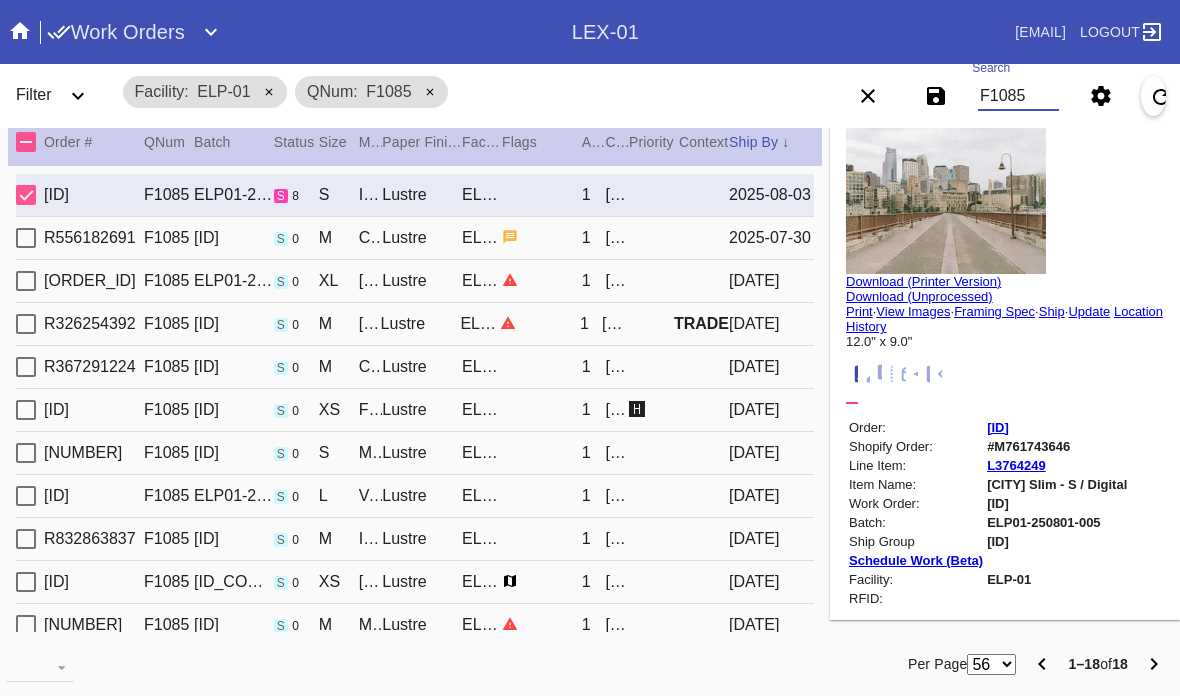 click on "F1085" at bounding box center (1018, 96) 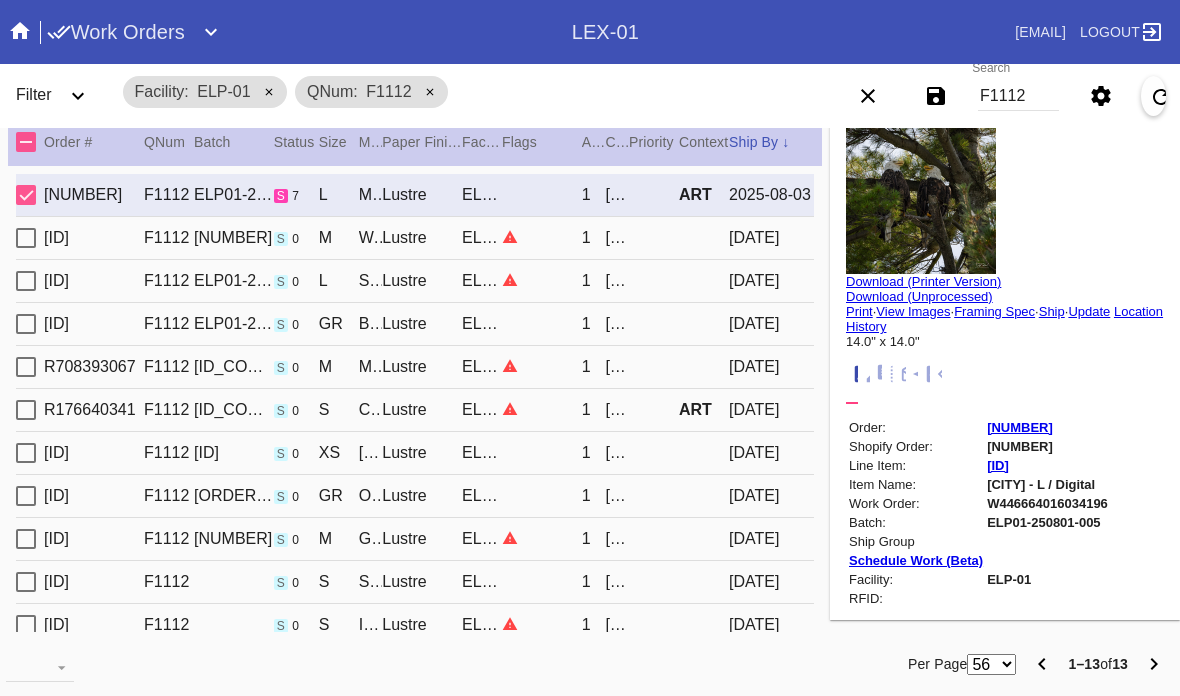 click on "Update" at bounding box center [1089, 311] 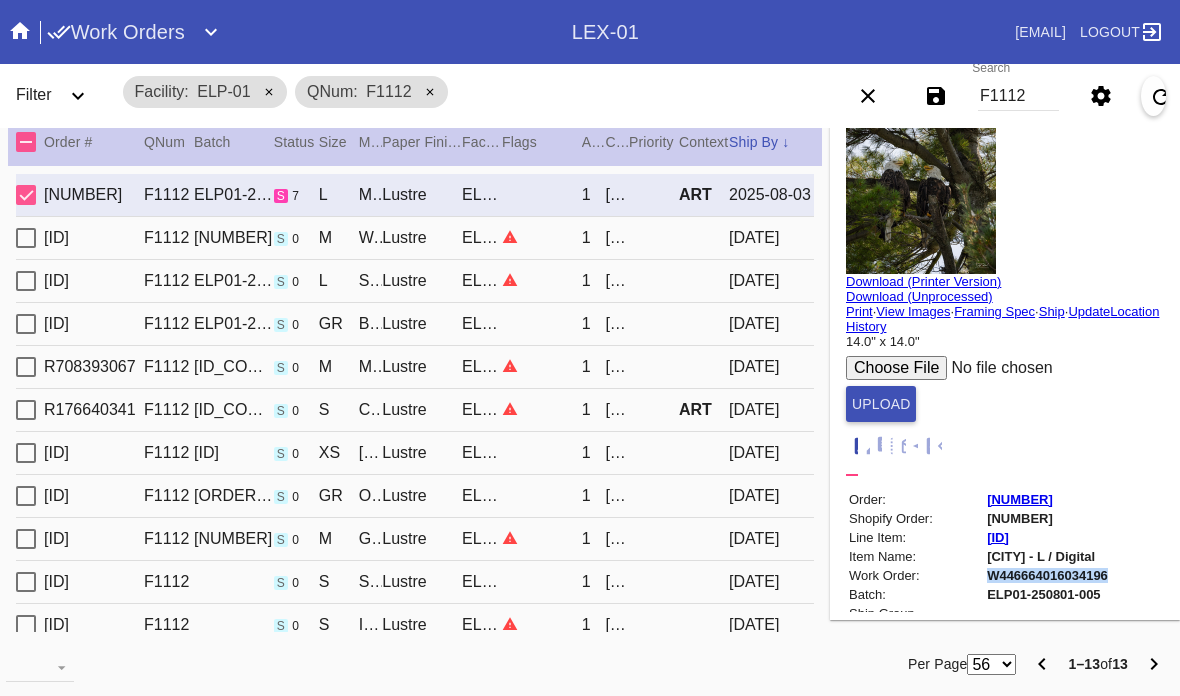 click on "F1112" at bounding box center [1018, 96] 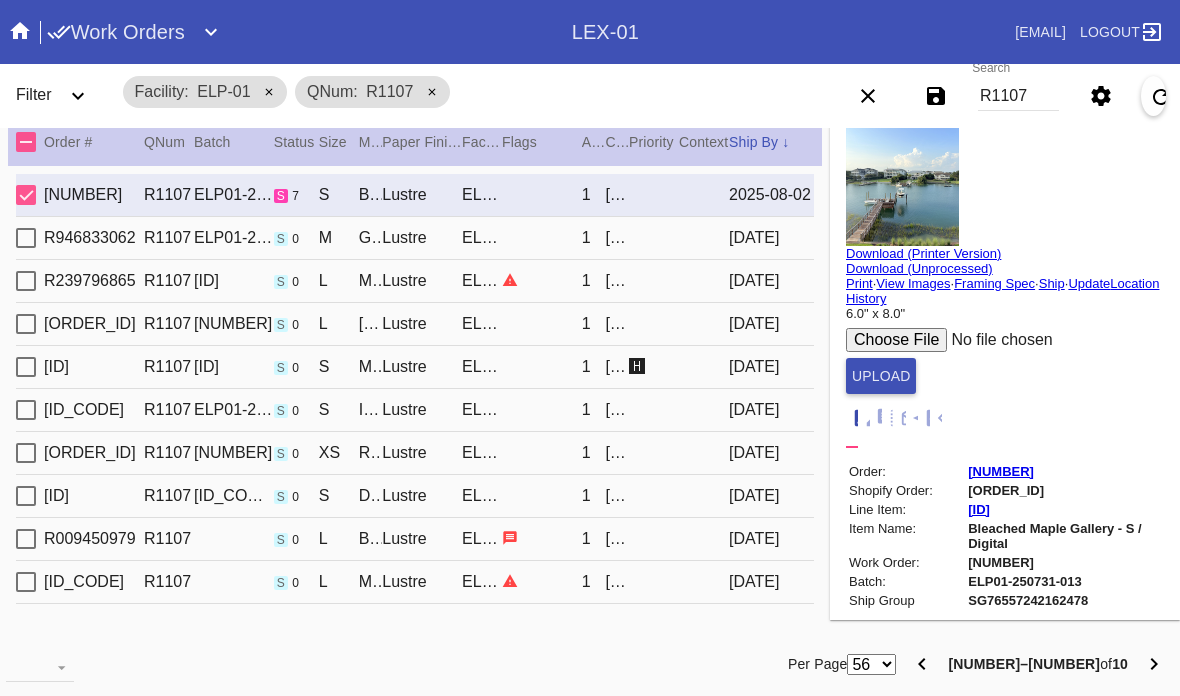 scroll, scrollTop: 25, scrollLeft: 7, axis: both 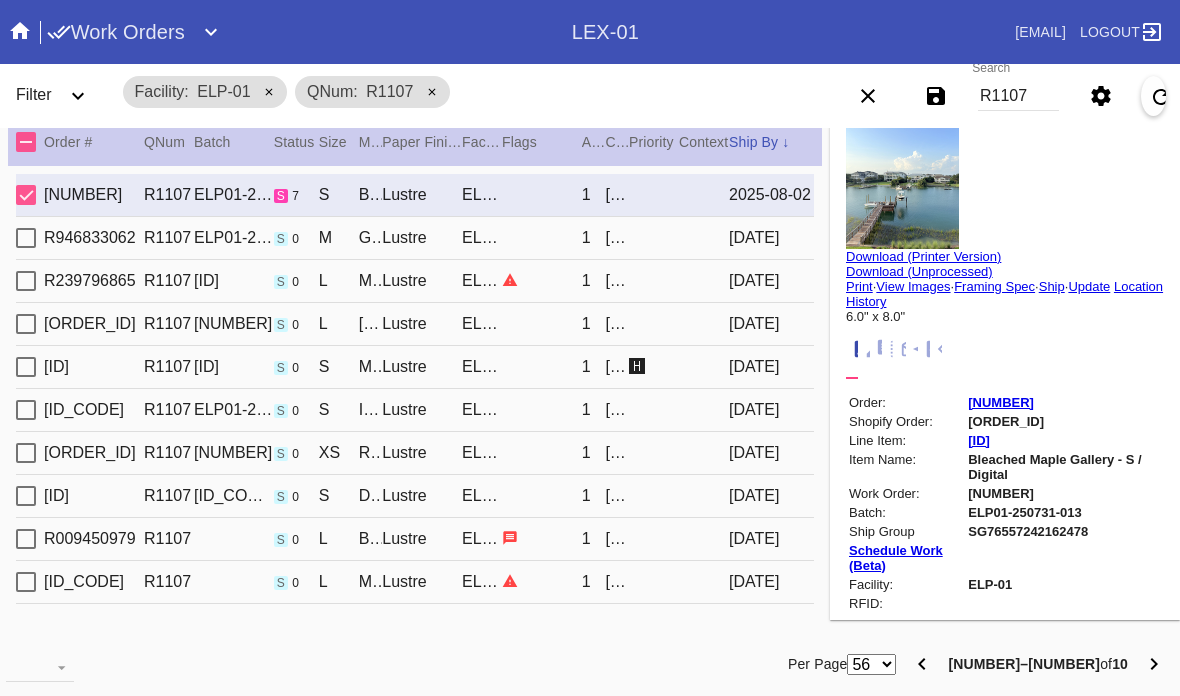 click on "Update" at bounding box center [1089, 286] 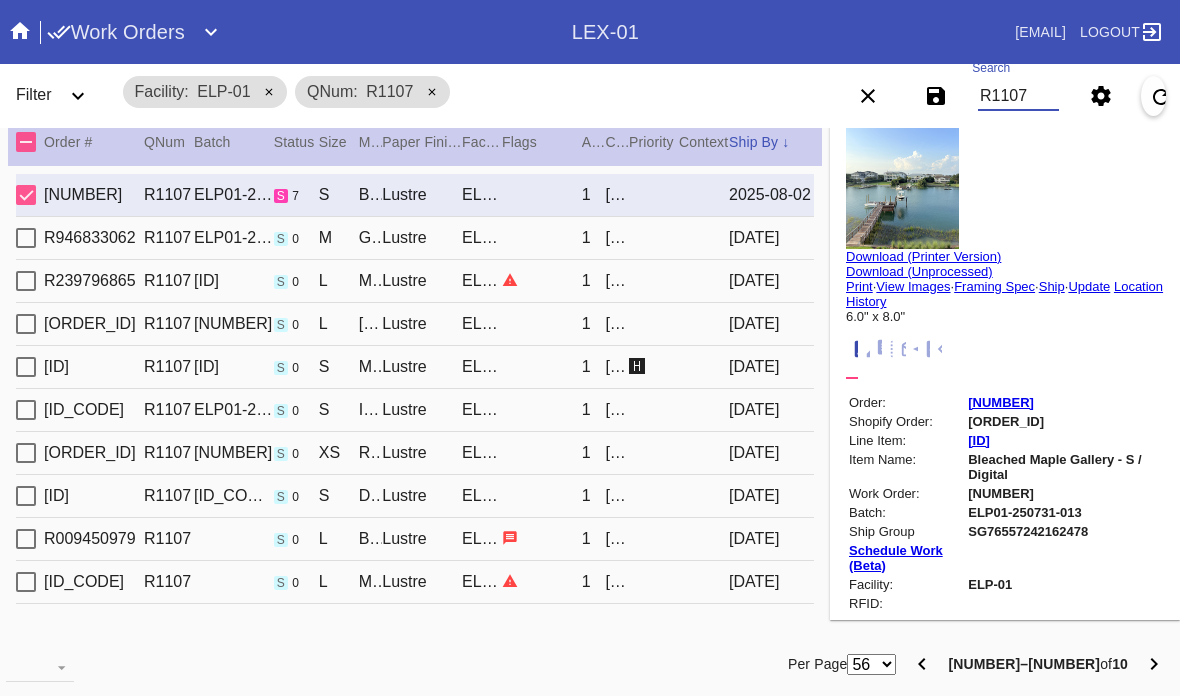 click on "R1107" at bounding box center [1018, 96] 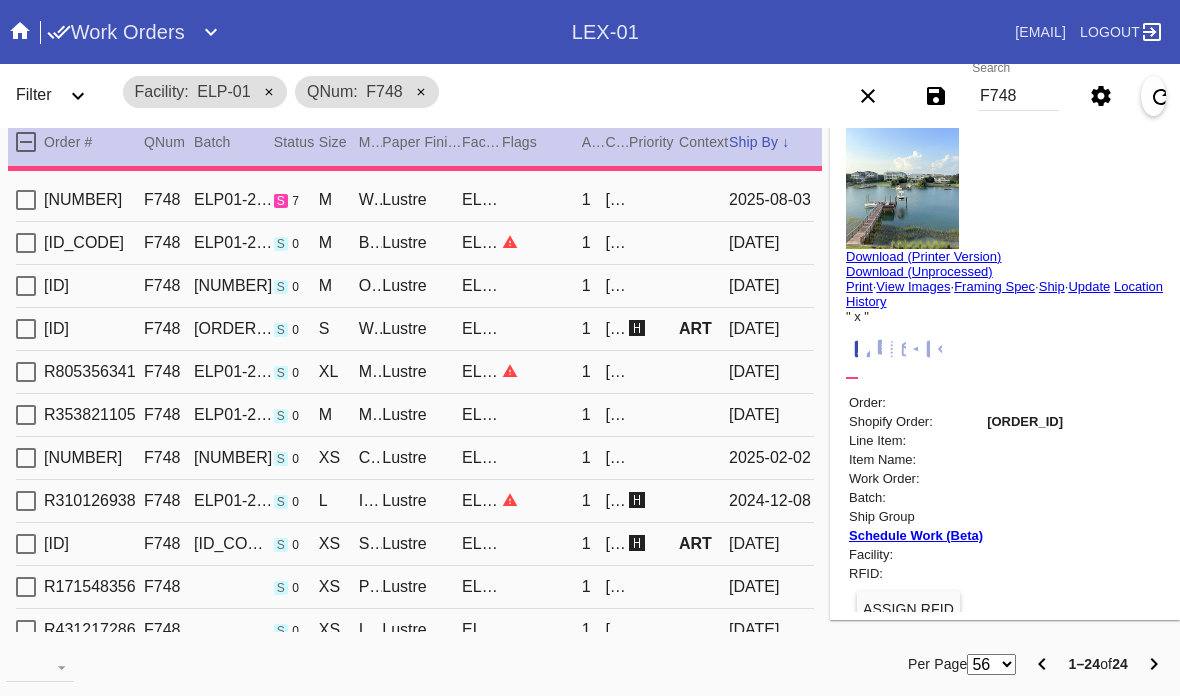 scroll, scrollTop: 0, scrollLeft: 0, axis: both 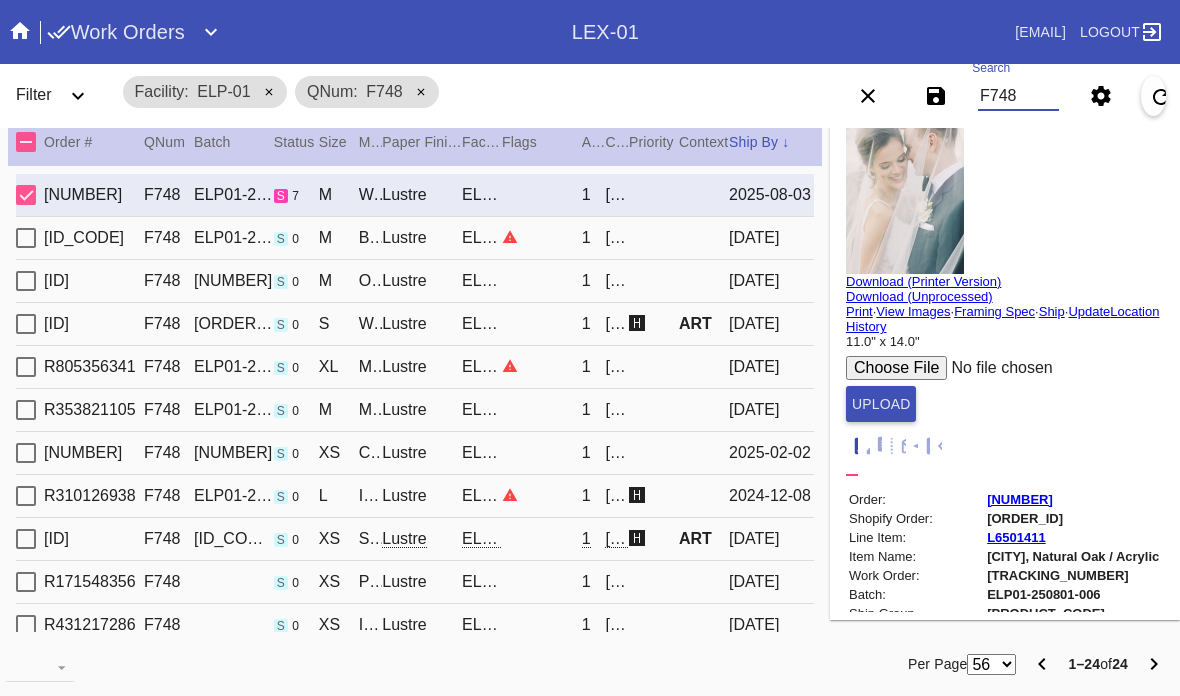 click on "F748" at bounding box center [1018, 96] 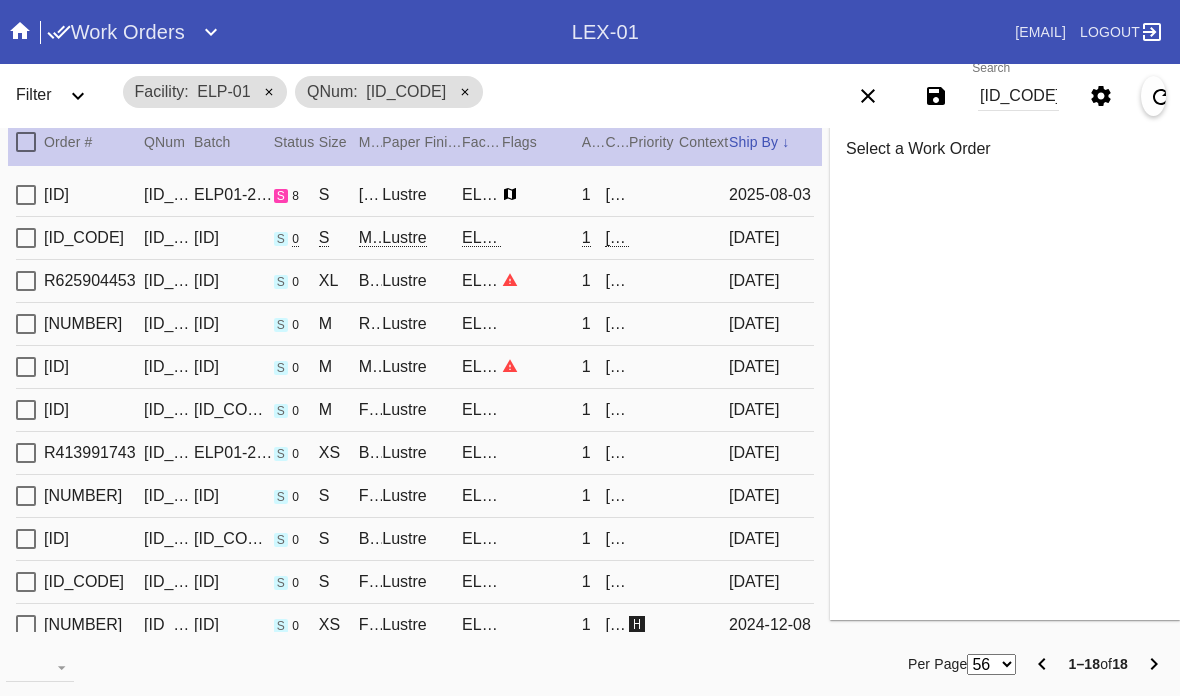 click on "2025-08-03" at bounding box center [771, 195] 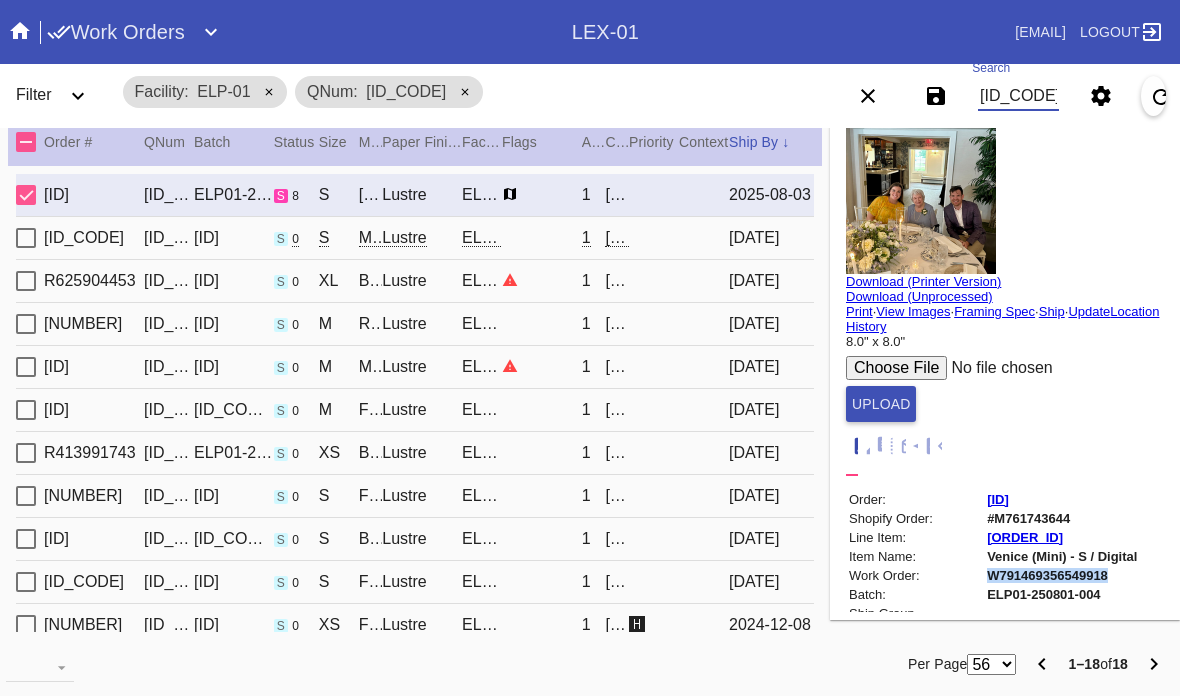 click on "[ID_CODE]" at bounding box center [1018, 96] 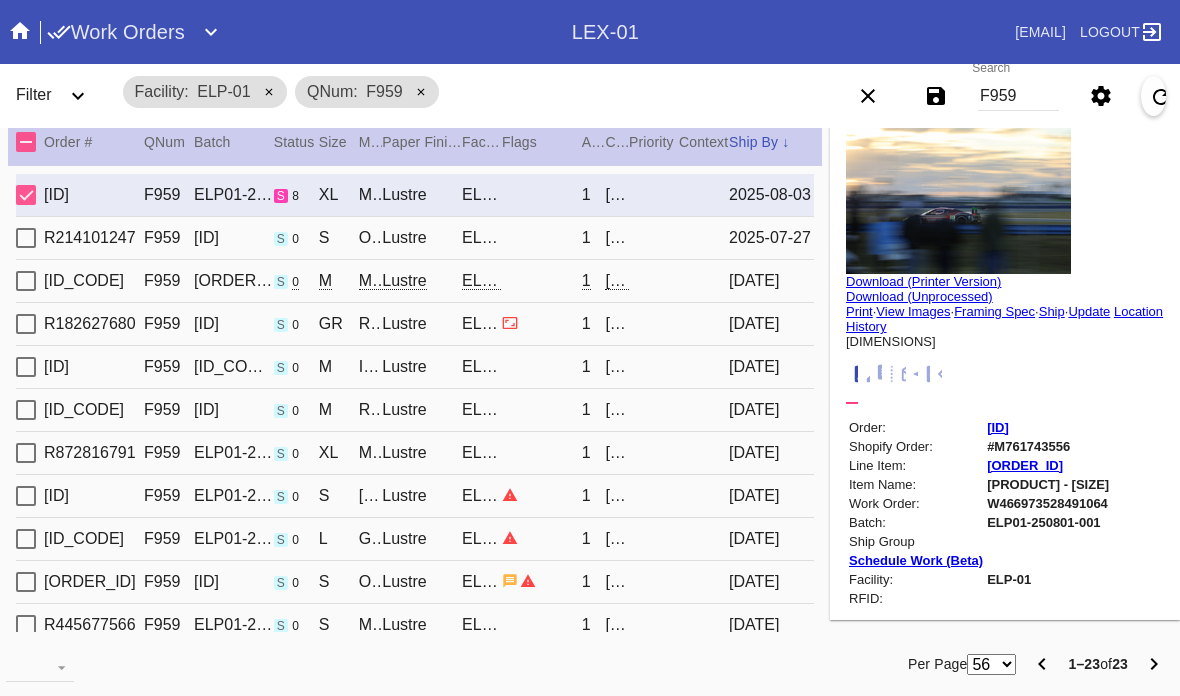 click on "Update" at bounding box center [1089, 311] 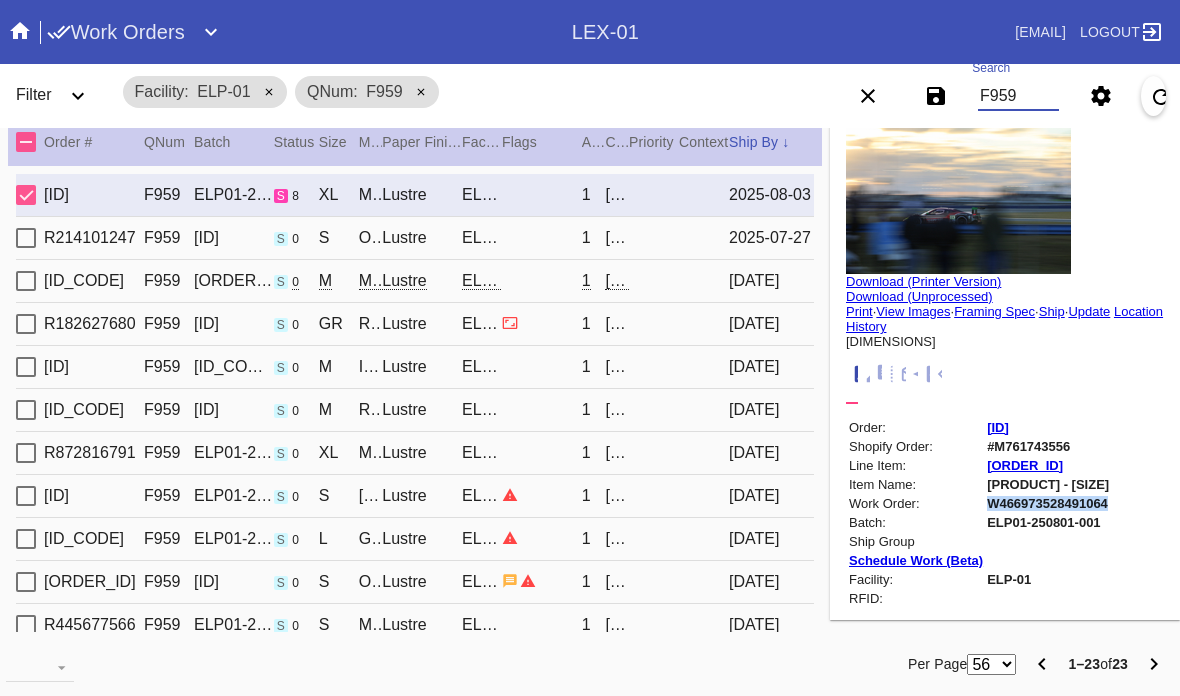 click on "F959" at bounding box center [1018, 96] 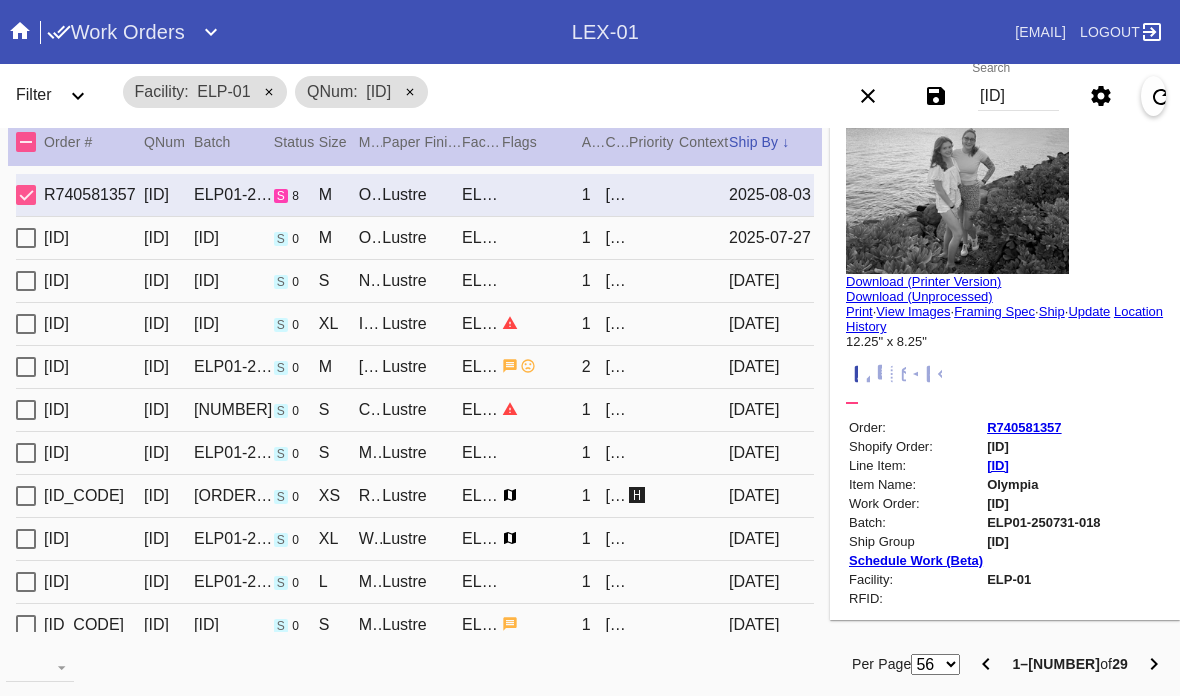 click on "Update" at bounding box center (1089, 311) 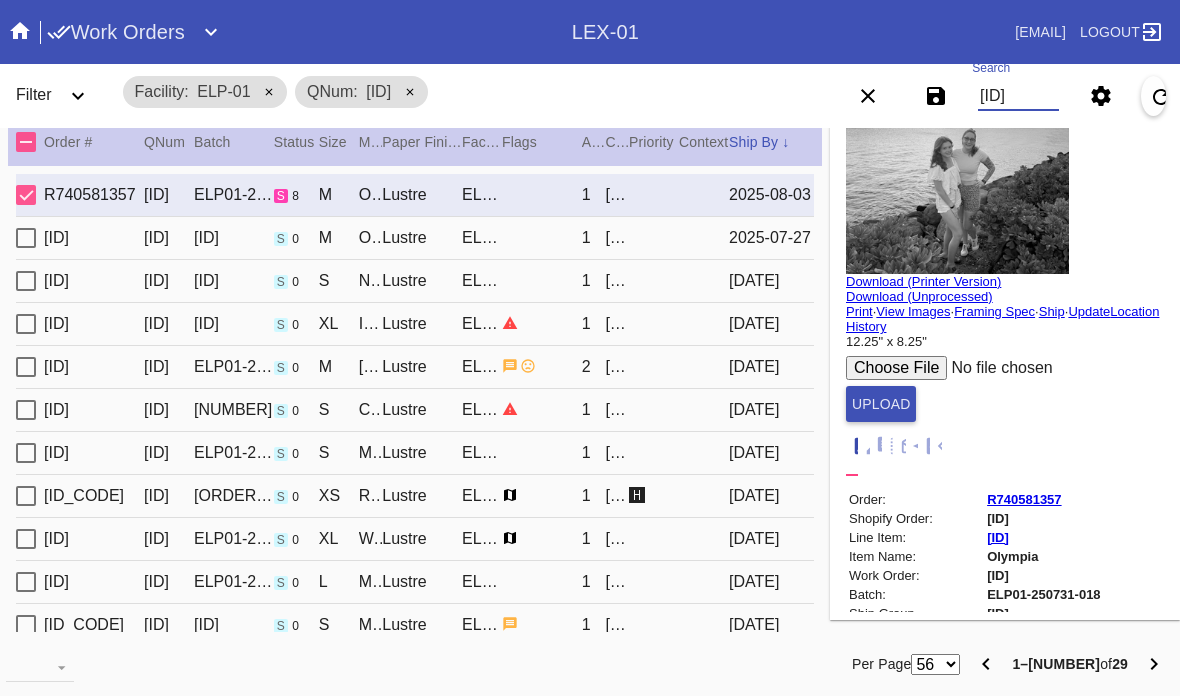 click on "[ID]" at bounding box center (1018, 96) 